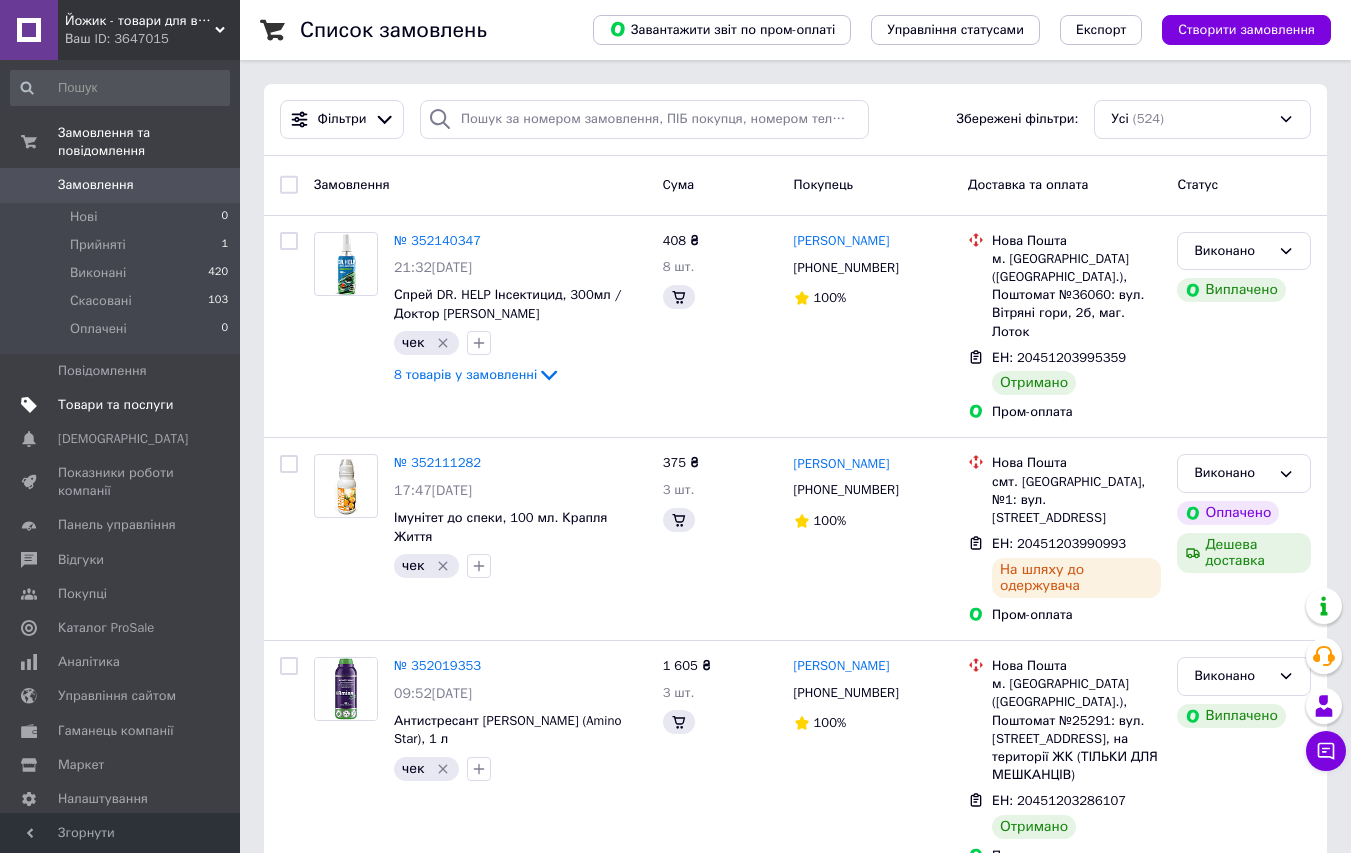 click on "Товари та послуги" at bounding box center (120, 405) 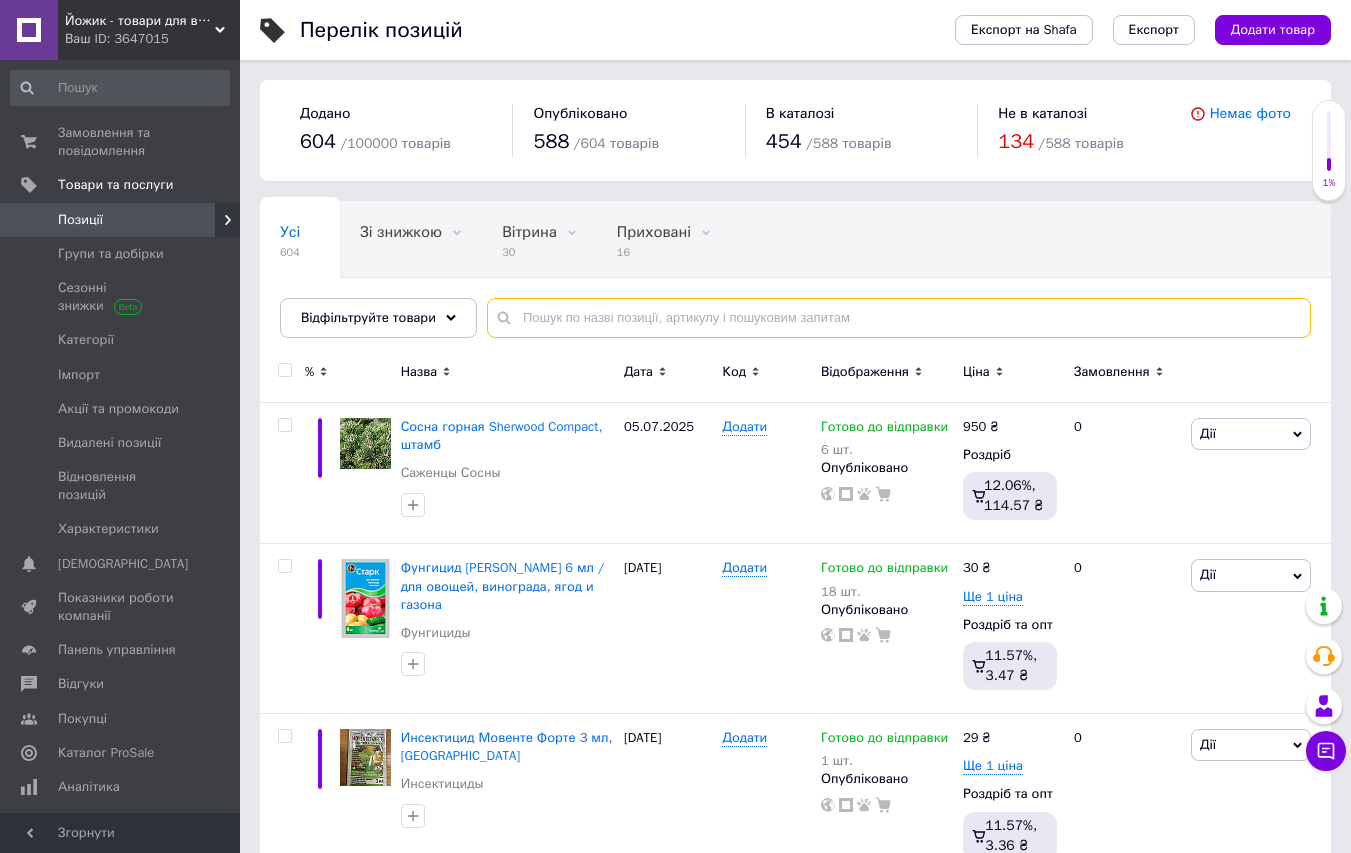 click at bounding box center [899, 318] 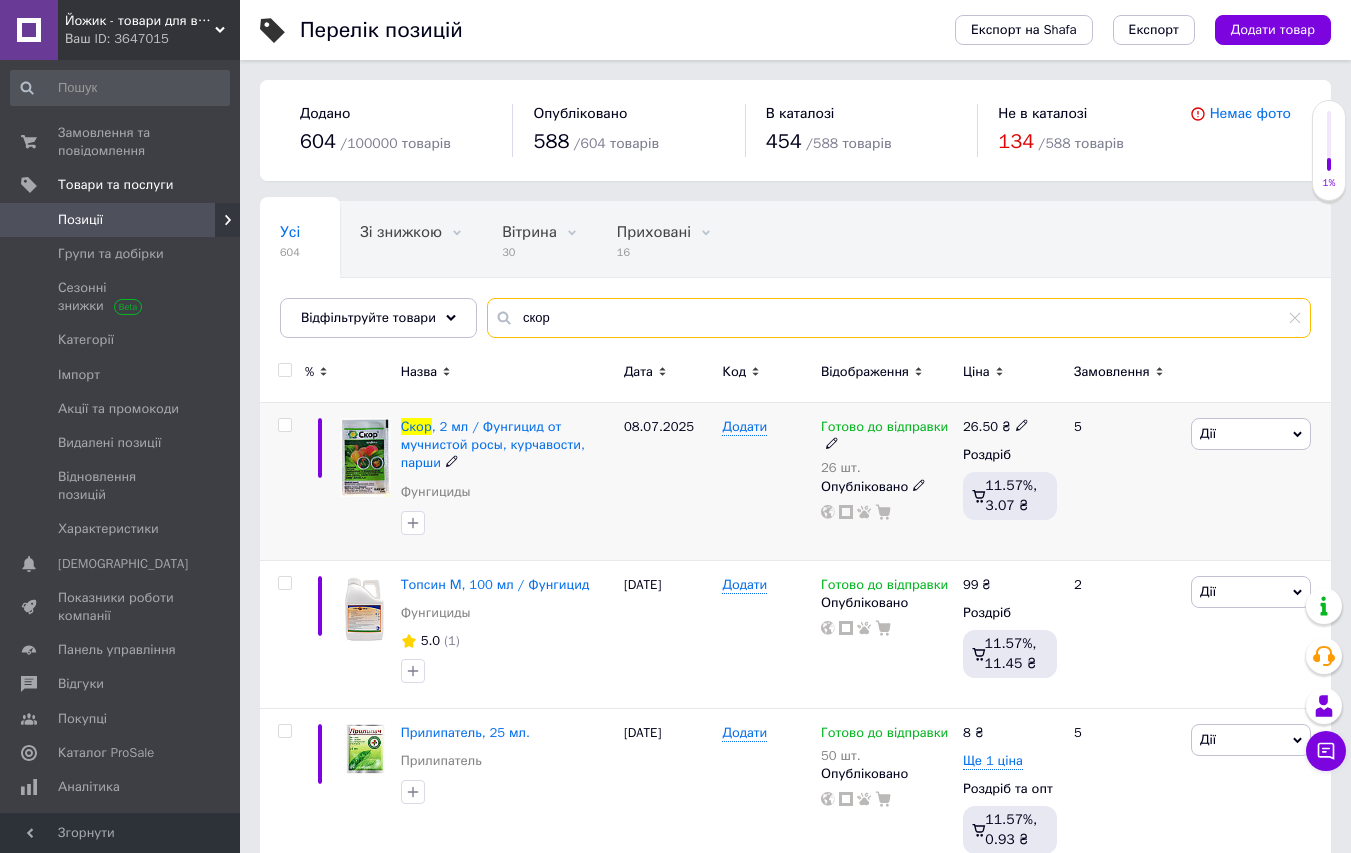 type on "скор" 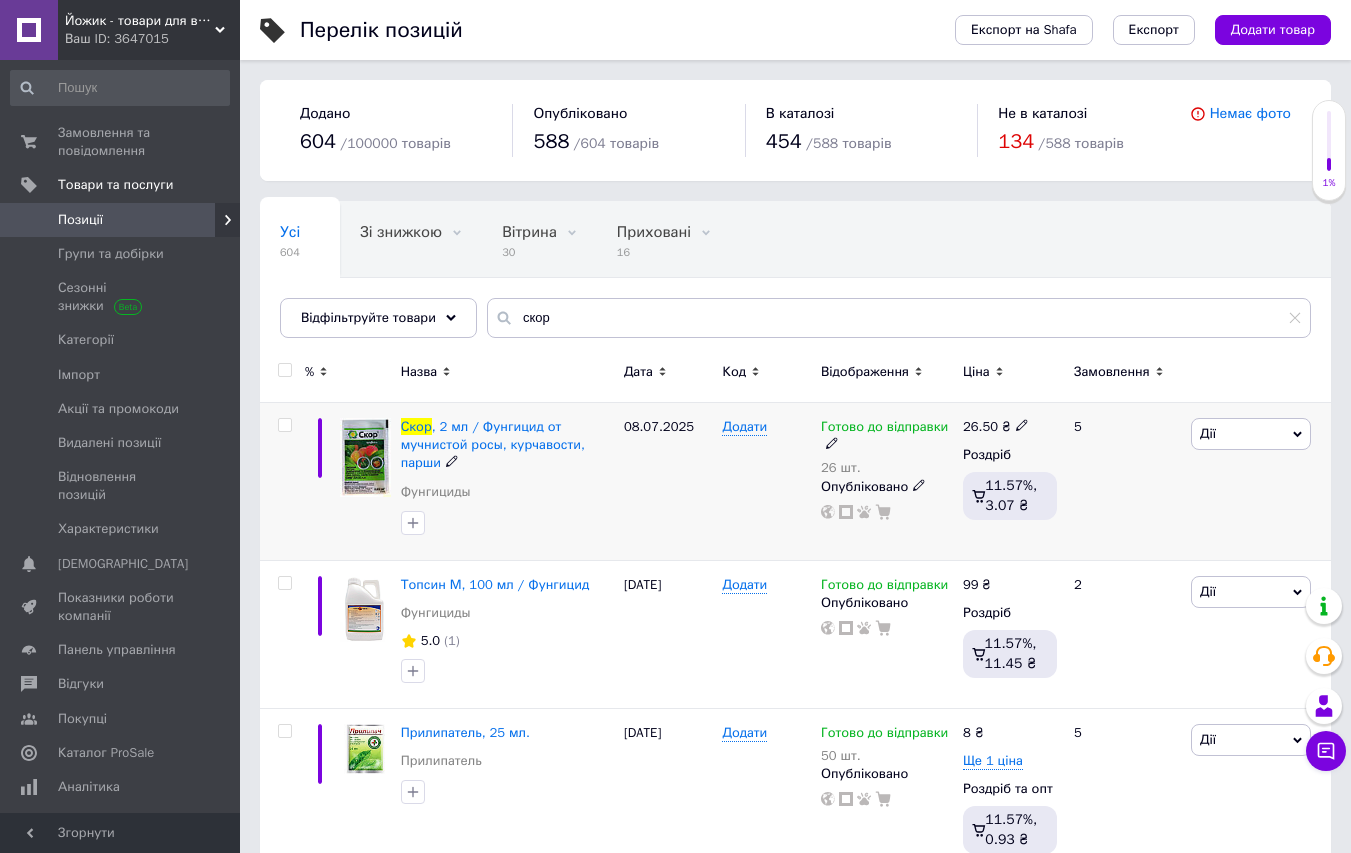 click on "Готово до відправки 26 шт." at bounding box center [887, 447] 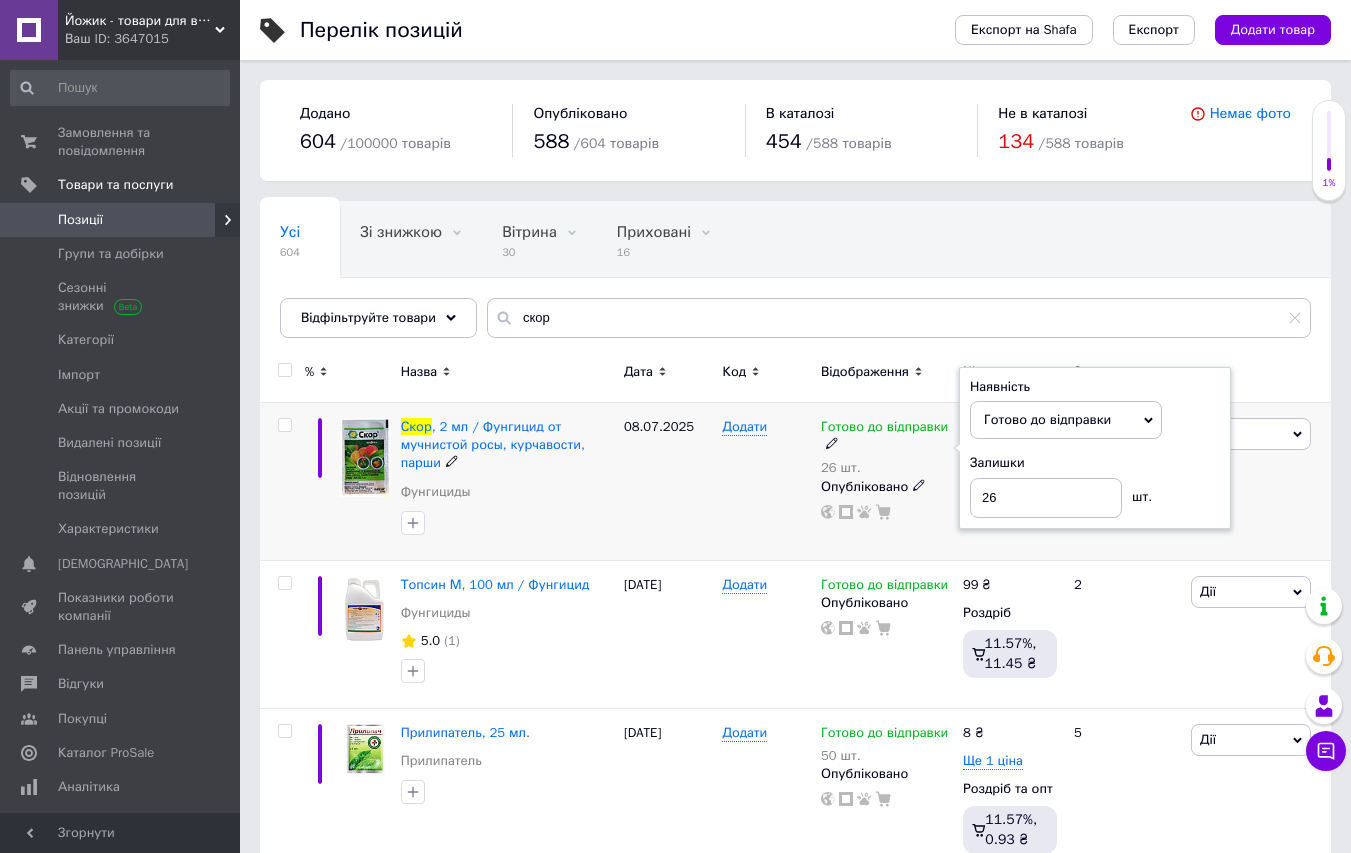 click on "Наявність [PERSON_NAME] до відправки В наявності Немає в наявності Під замовлення Залишки 26 шт." at bounding box center (1095, 448) 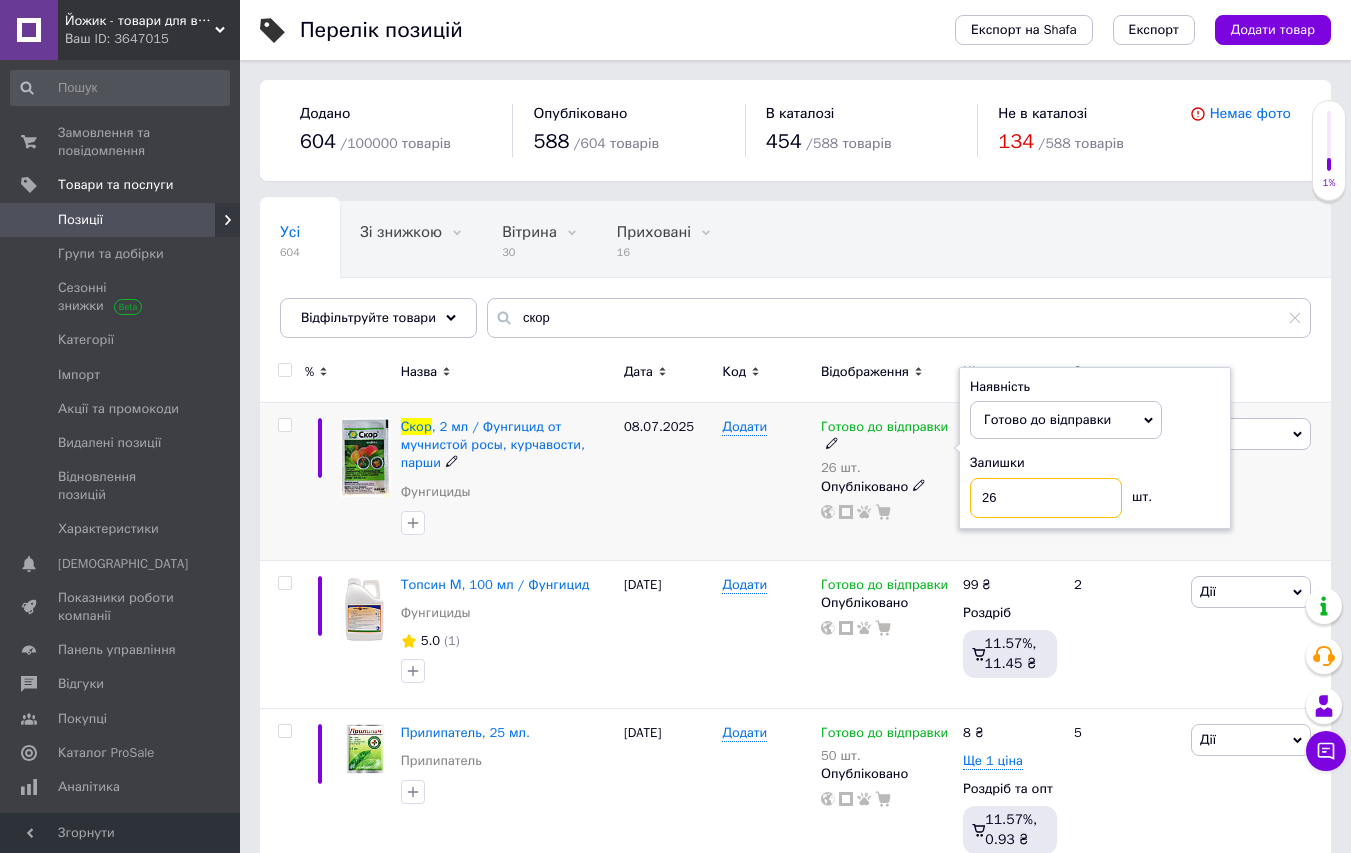 click on "26" at bounding box center (1046, 498) 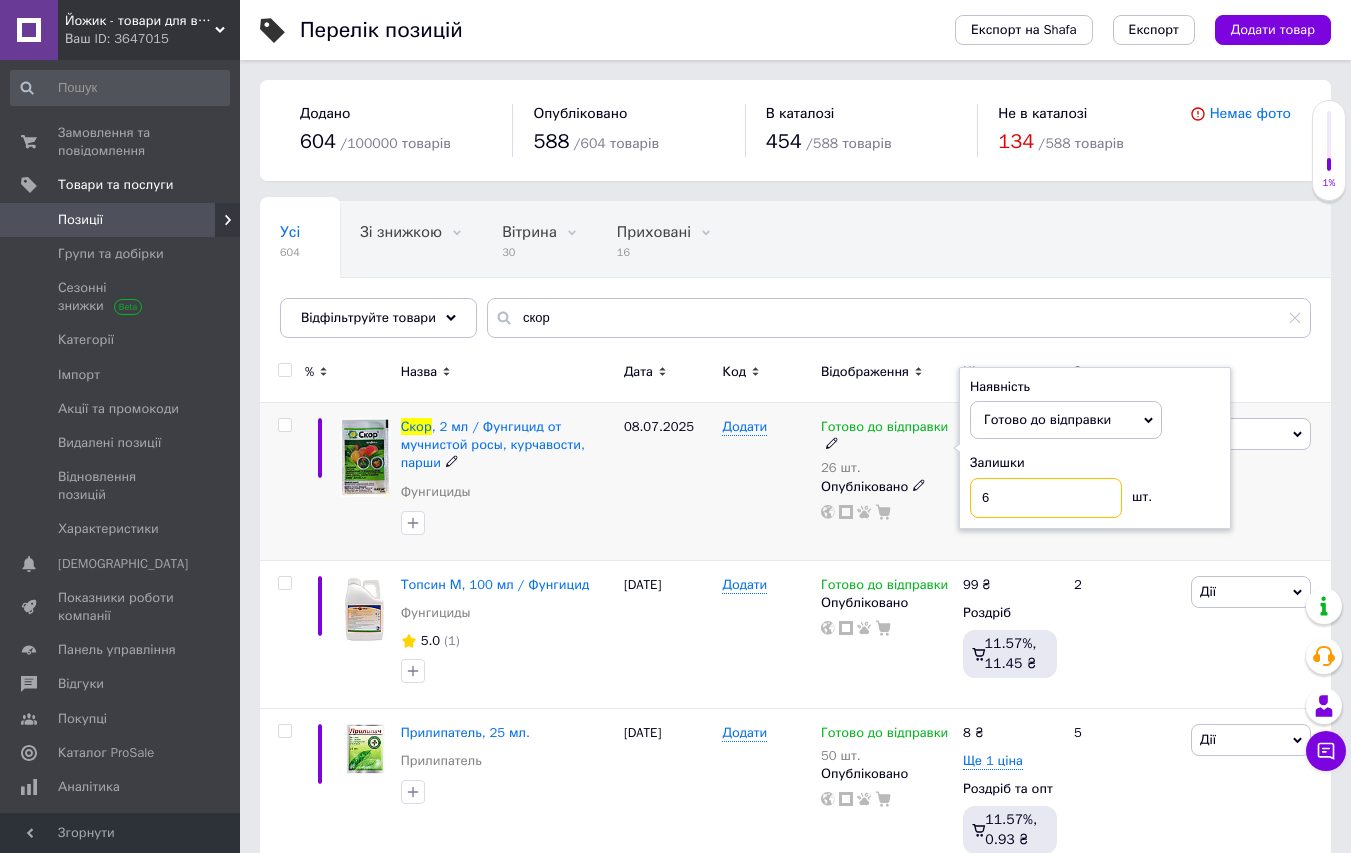 type on "16" 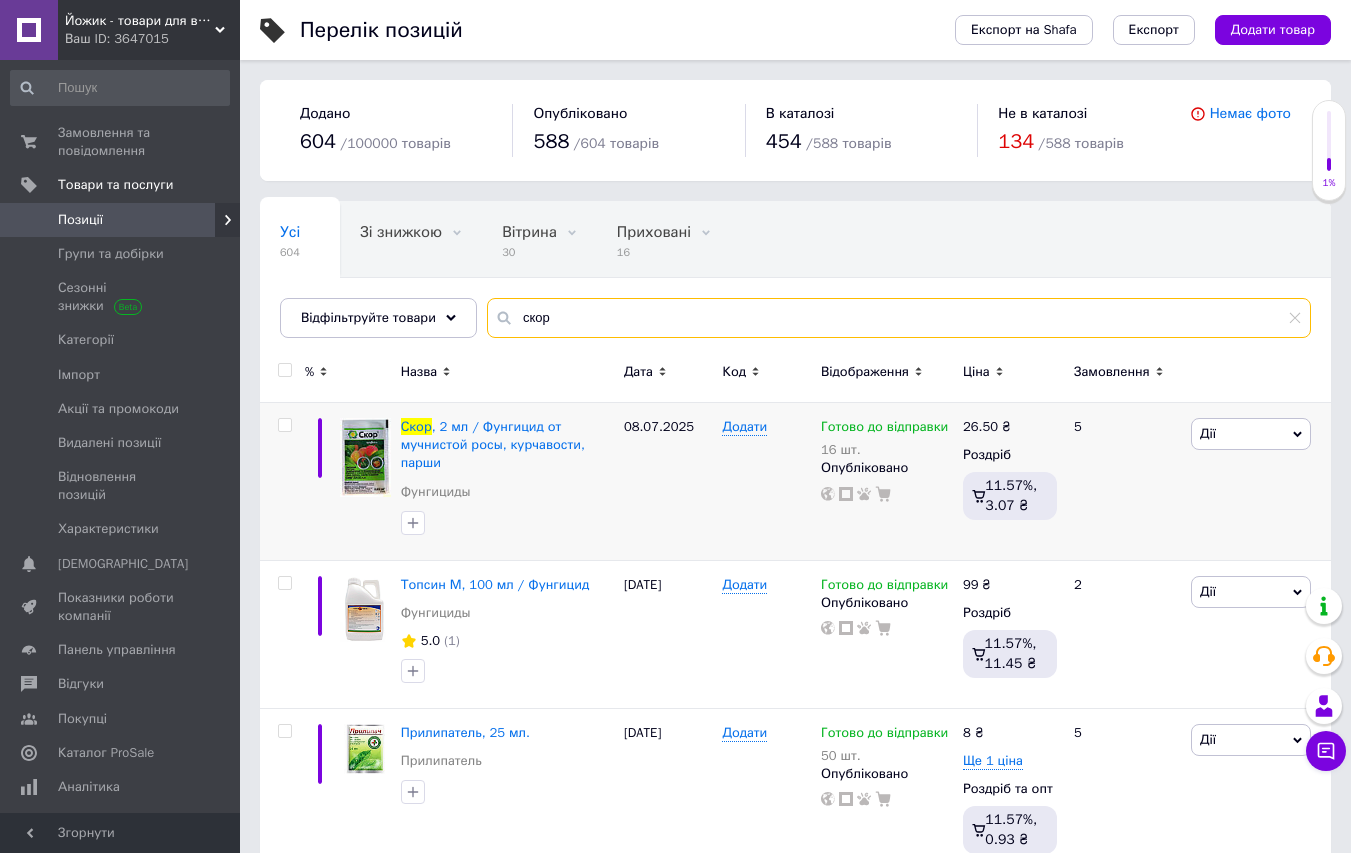 click on "скор" at bounding box center [899, 318] 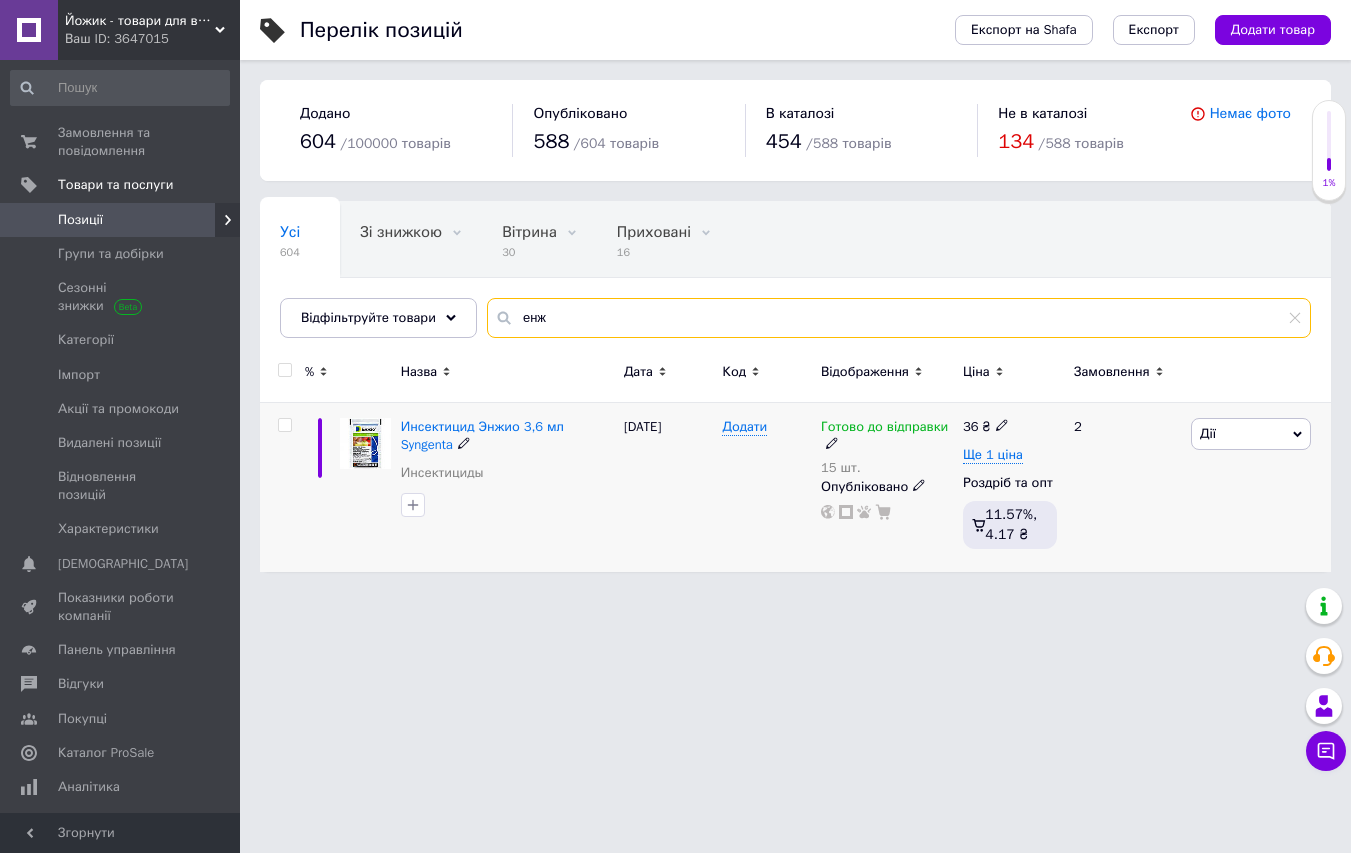 type on "енж" 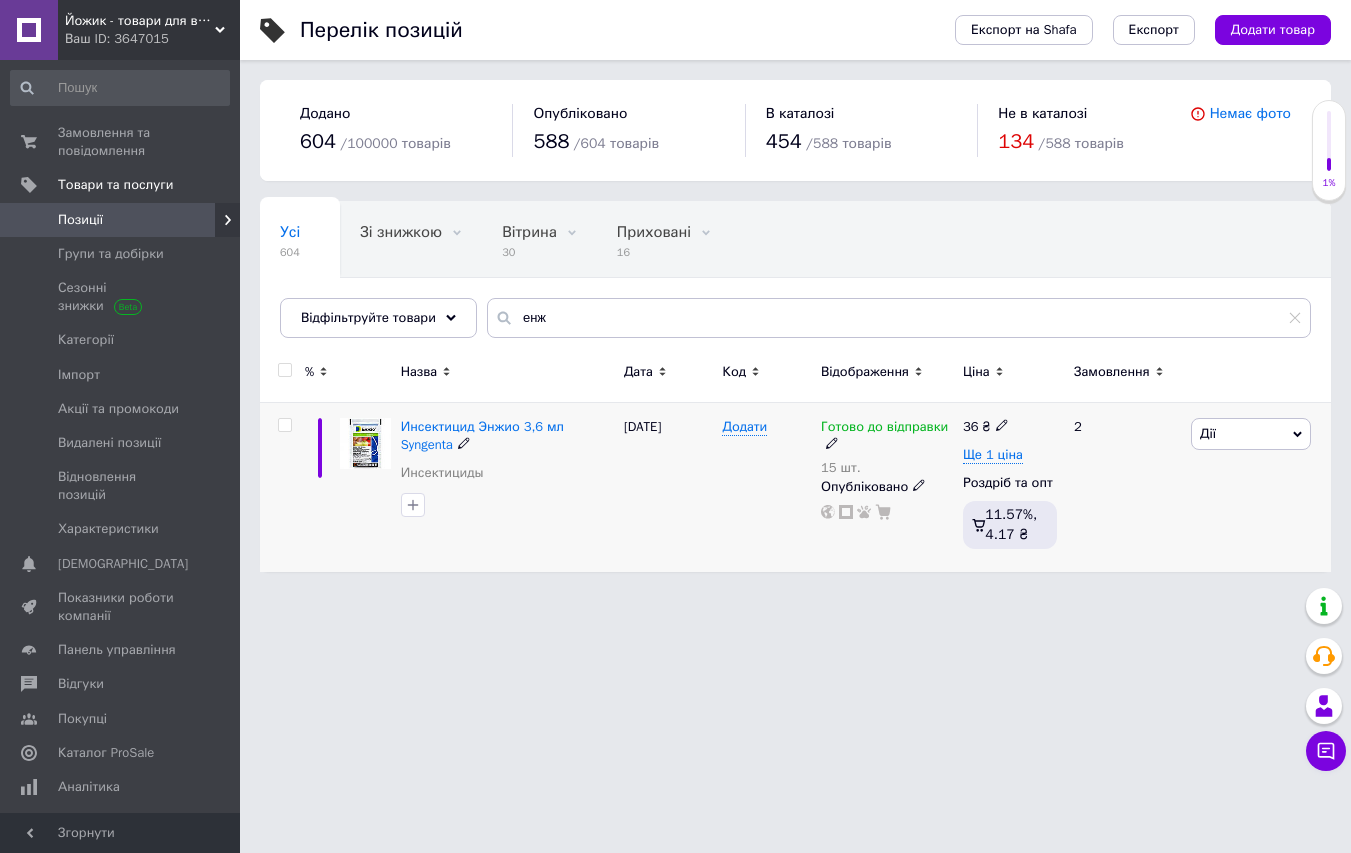 click 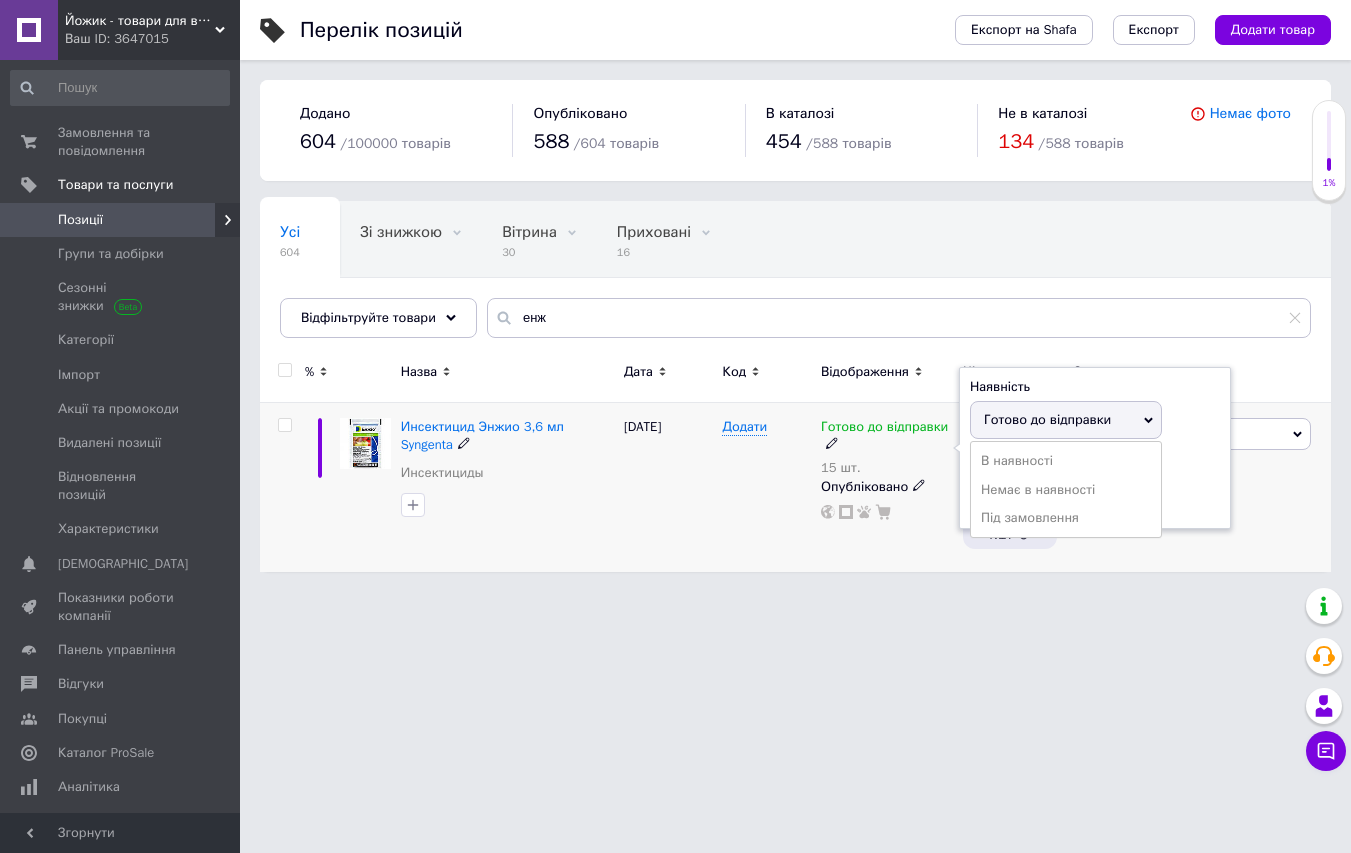 click on "Наявність Готово до відправки В наявності Немає в наявності Під замовлення Залишки 15 шт." at bounding box center [1095, 448] 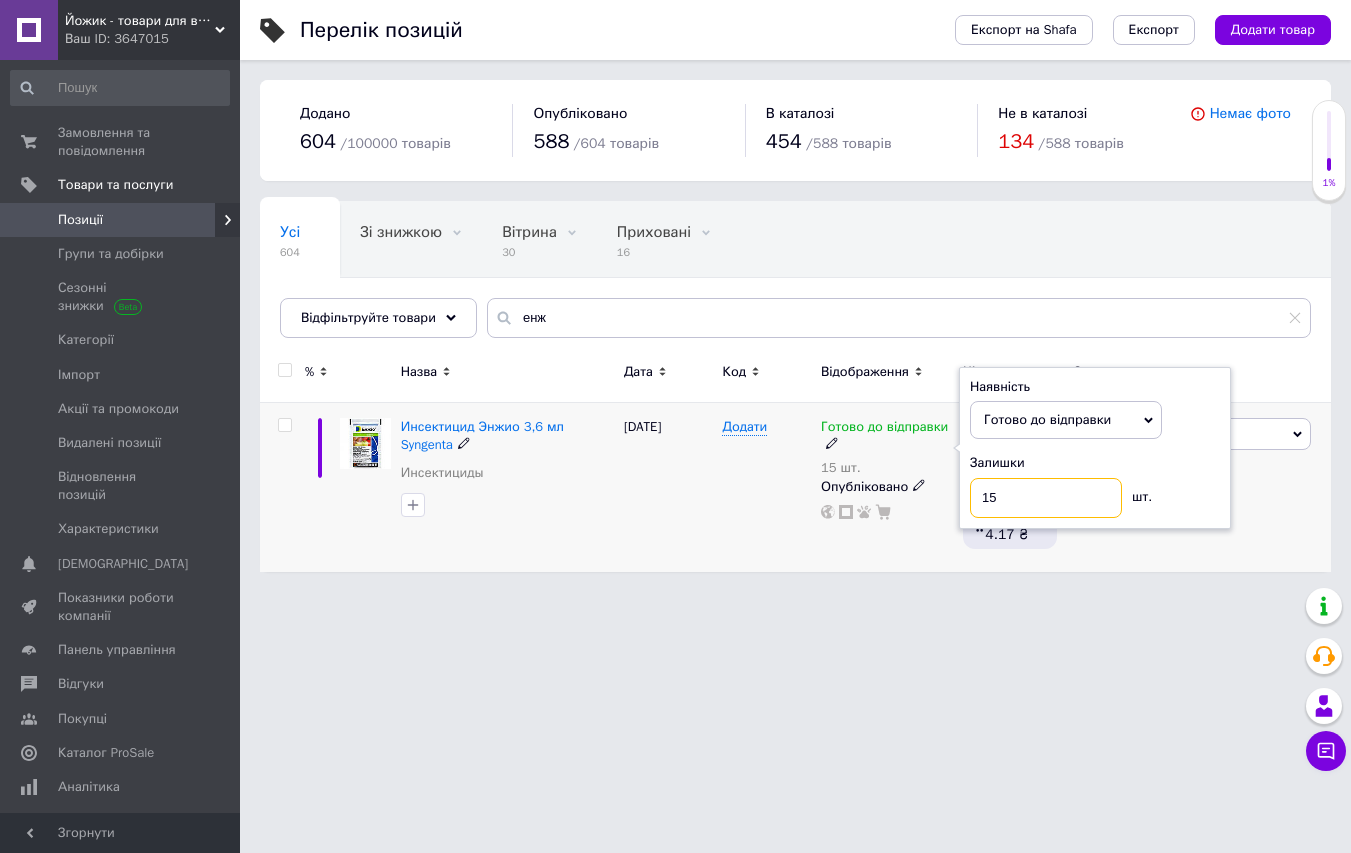 click on "15" at bounding box center [1046, 498] 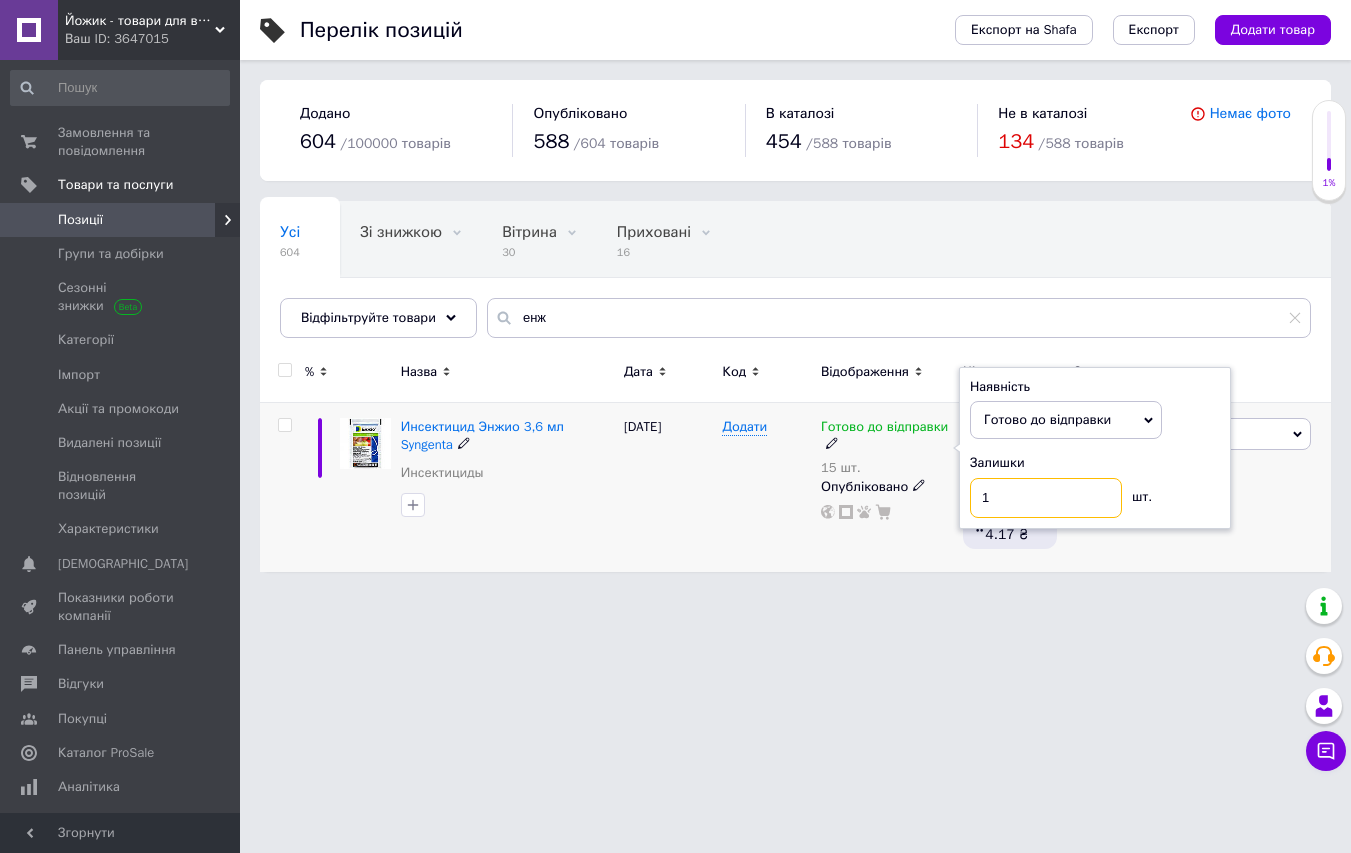 type on "10" 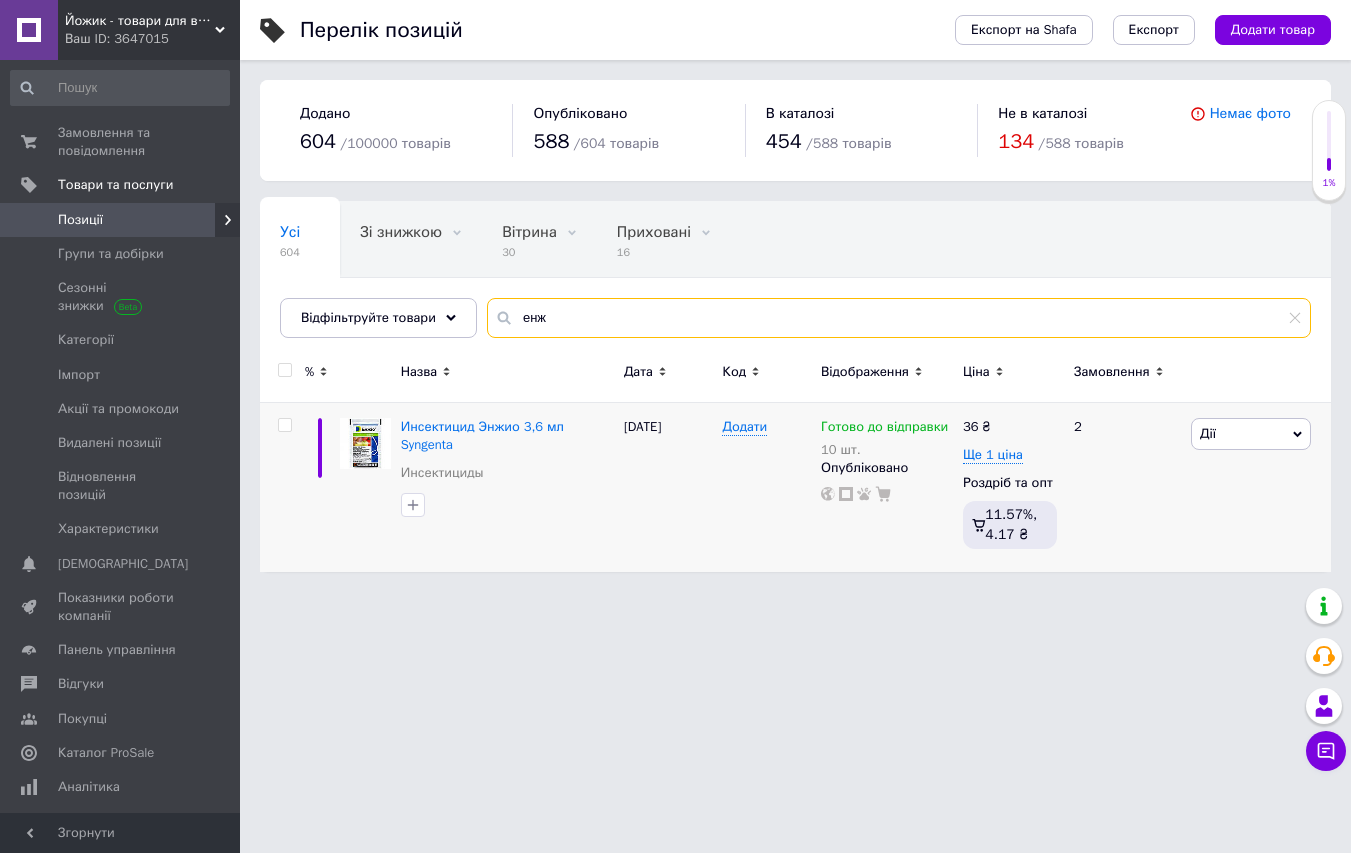click on "енж" at bounding box center (899, 318) 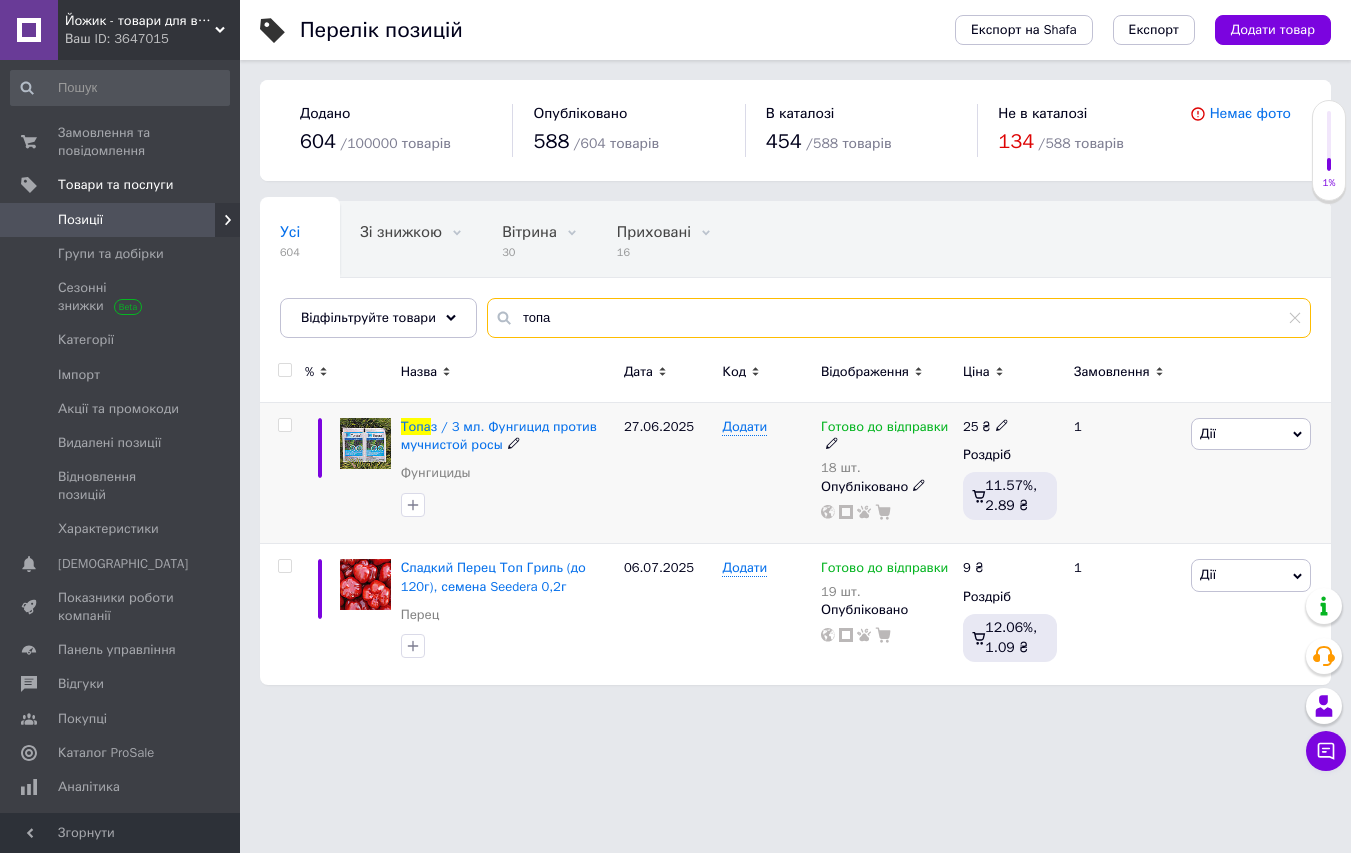 type on "топа" 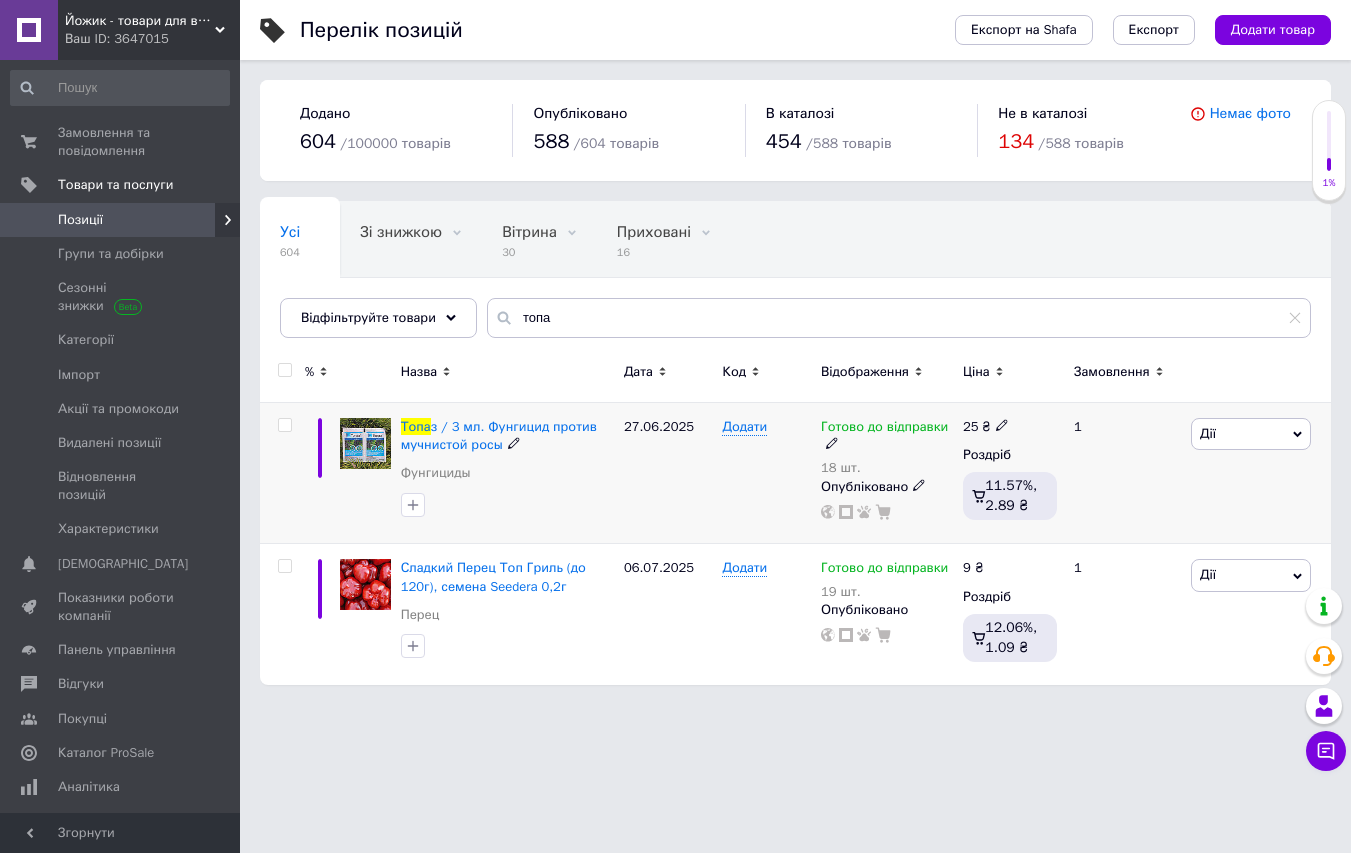 click 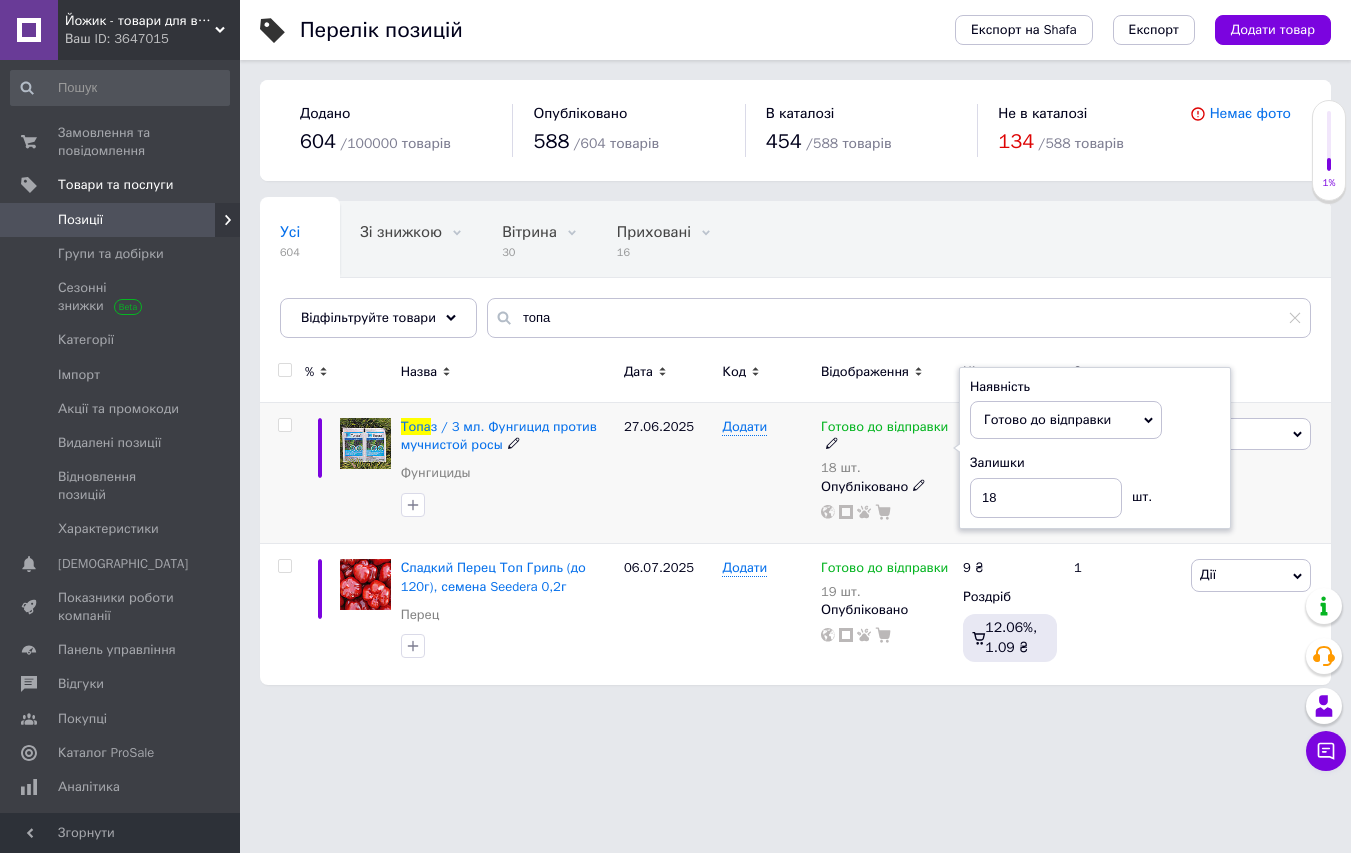 click on "Наявність [PERSON_NAME] до відправки В наявності Немає в наявності Під замовлення Залишки 18 шт." at bounding box center [1095, 448] 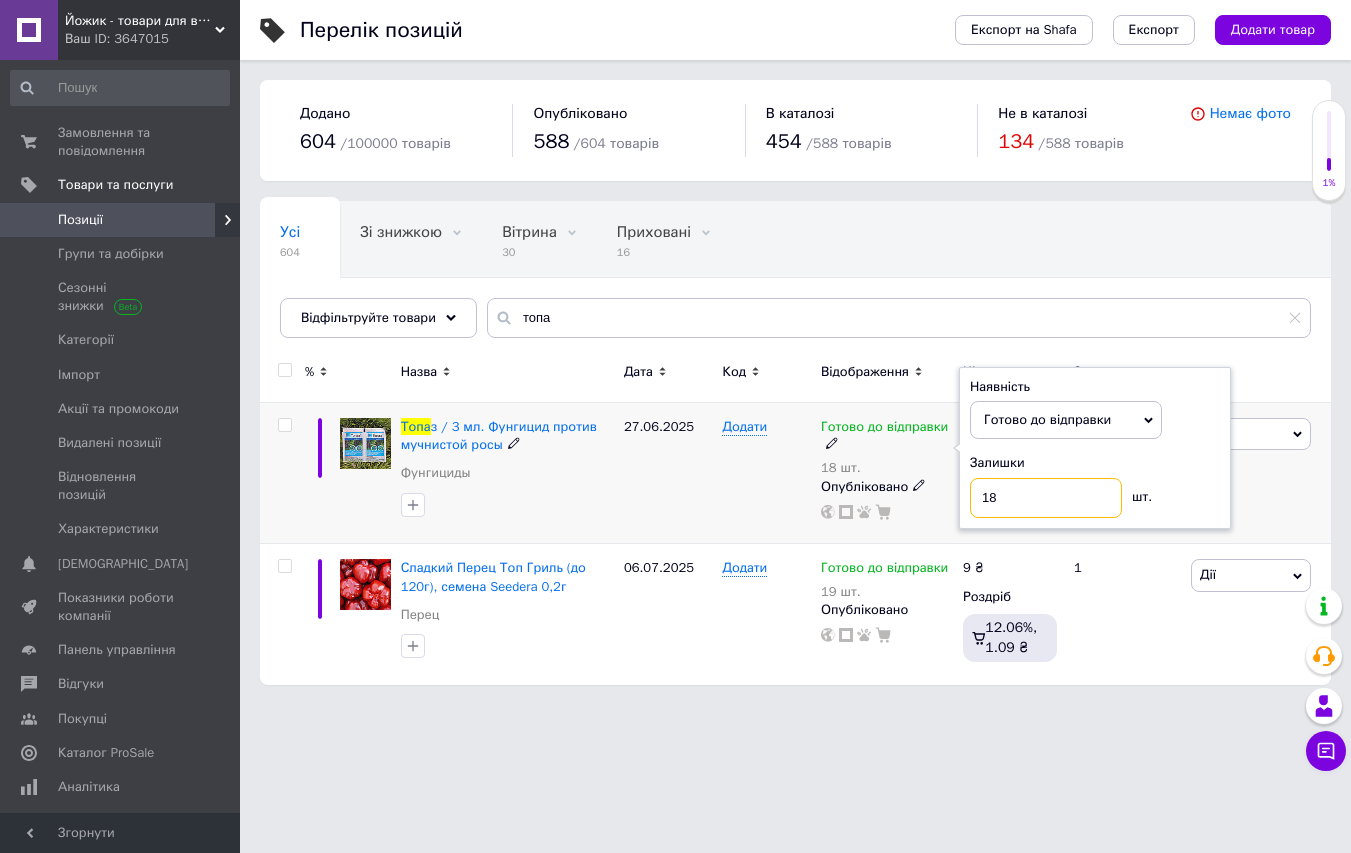 click on "18" at bounding box center (1046, 498) 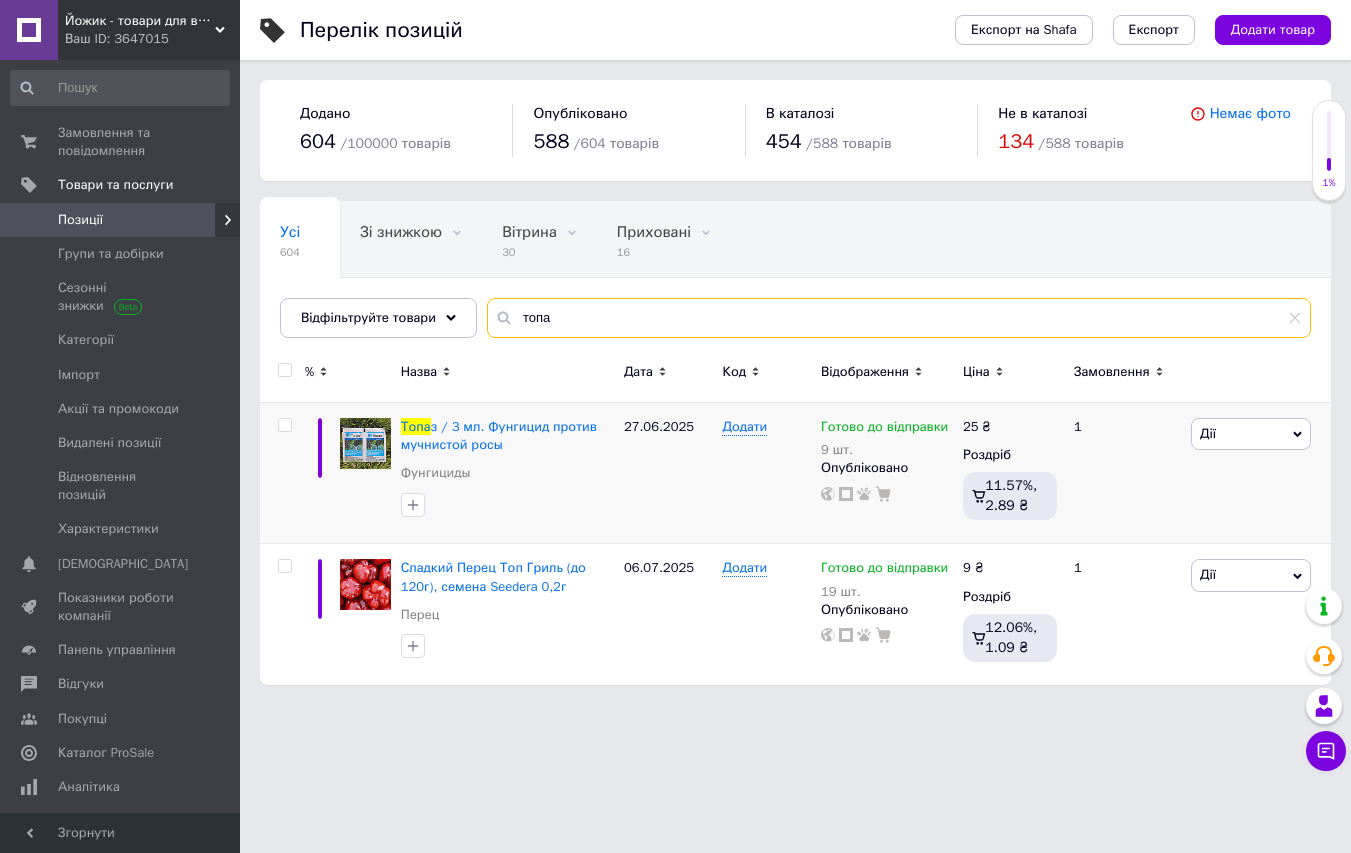 click on "топа" at bounding box center [899, 318] 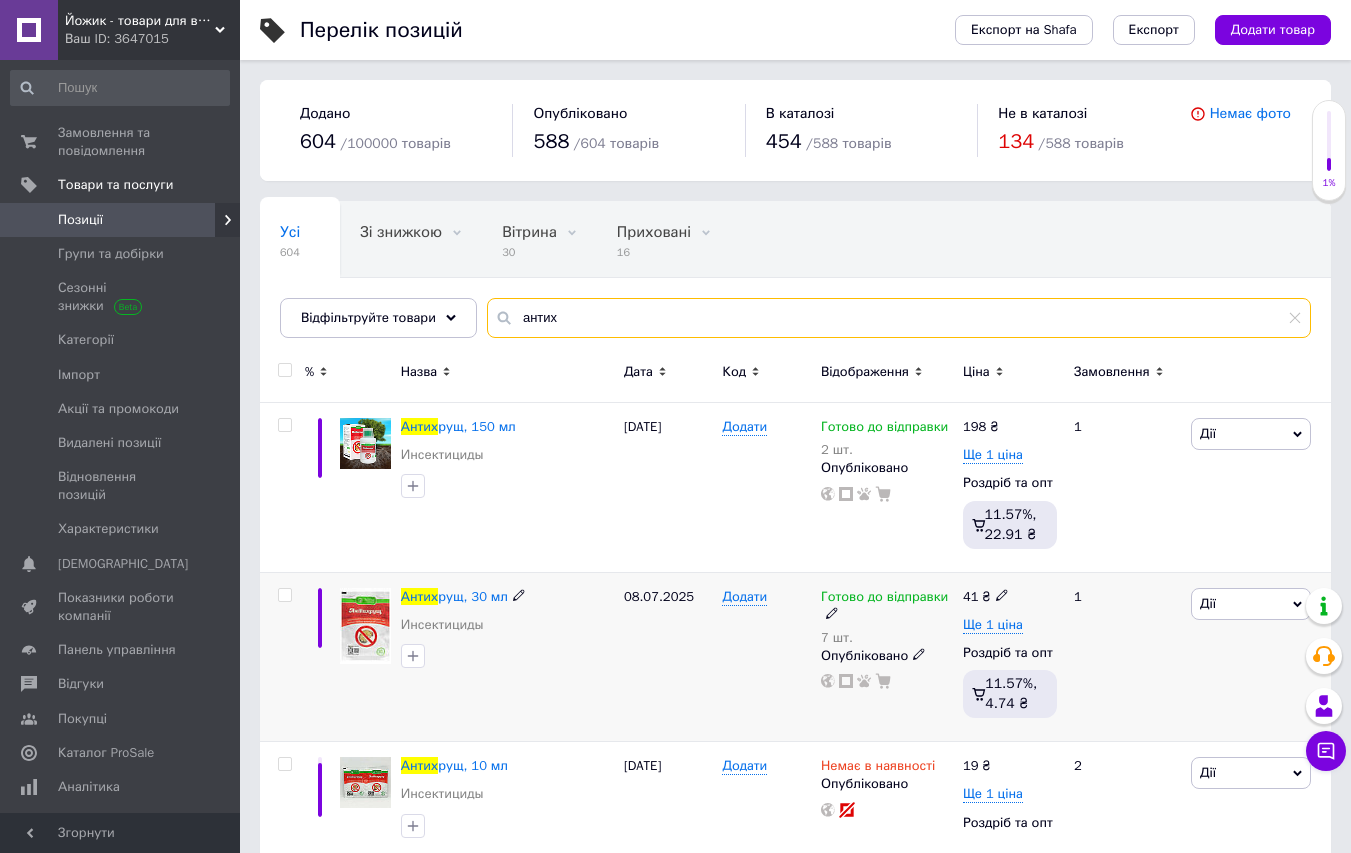 type on "антих" 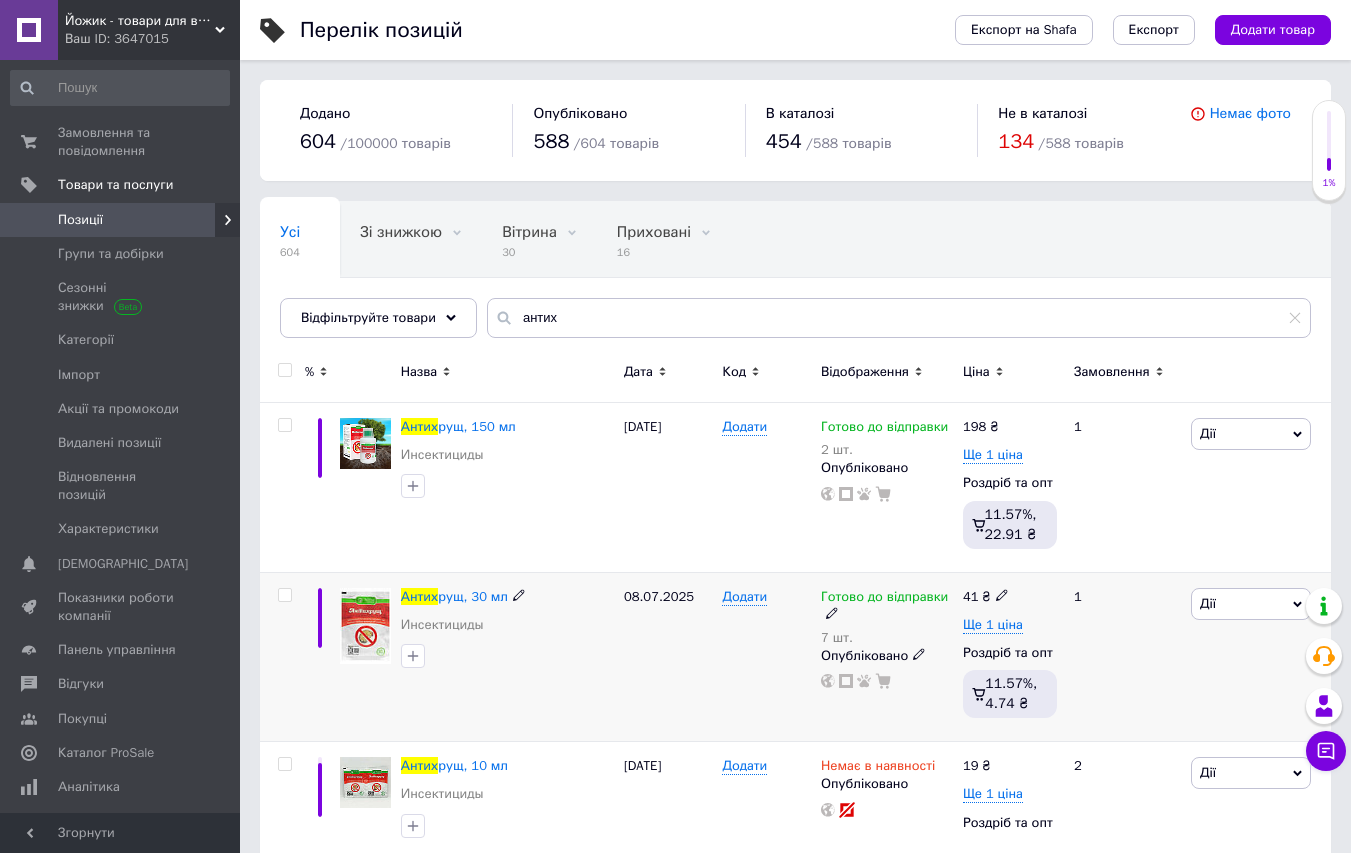 click at bounding box center (832, 612) 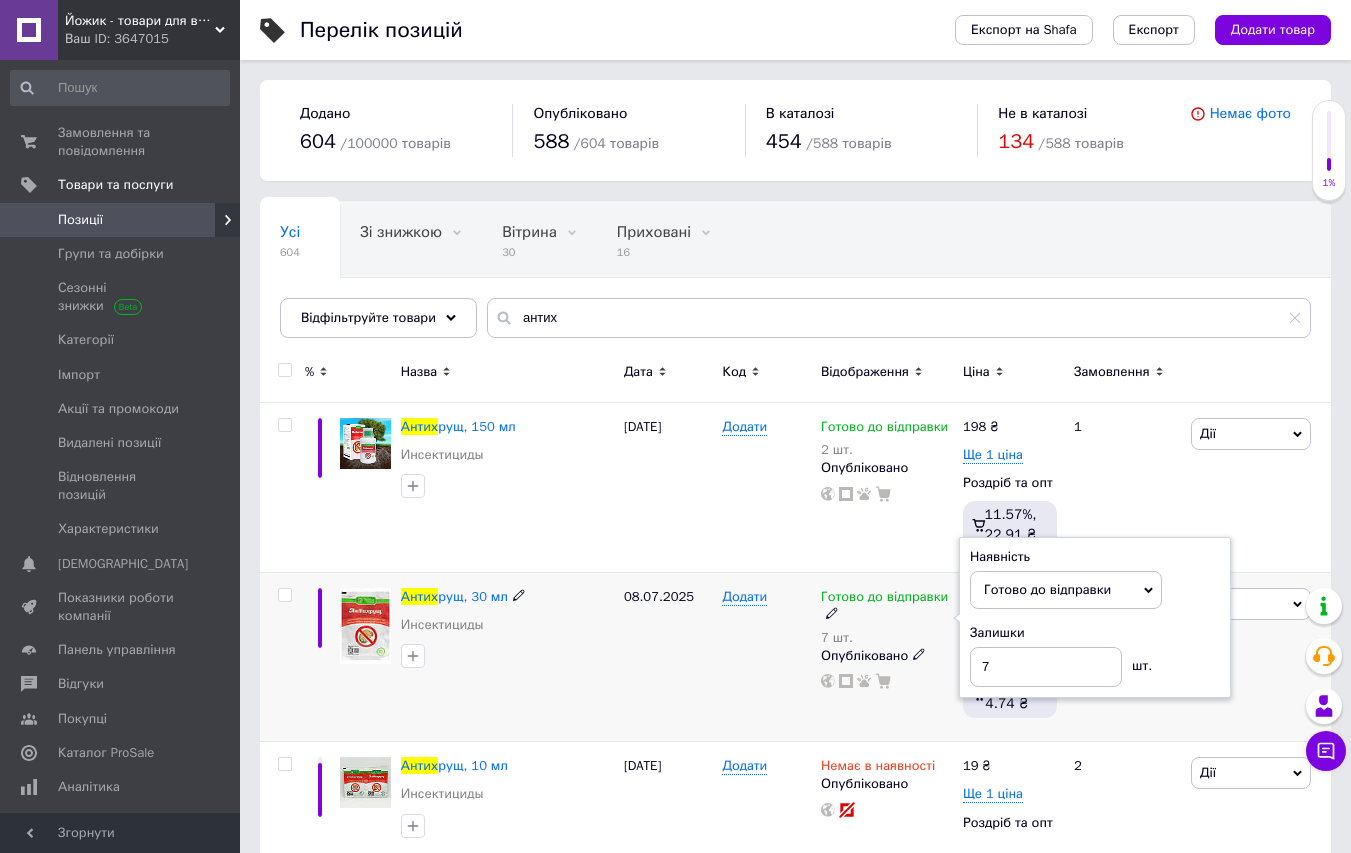 click on "Наявність [PERSON_NAME] до відправки В наявності Немає в наявності Під замовлення Залишки 7 шт." at bounding box center (1095, 618) 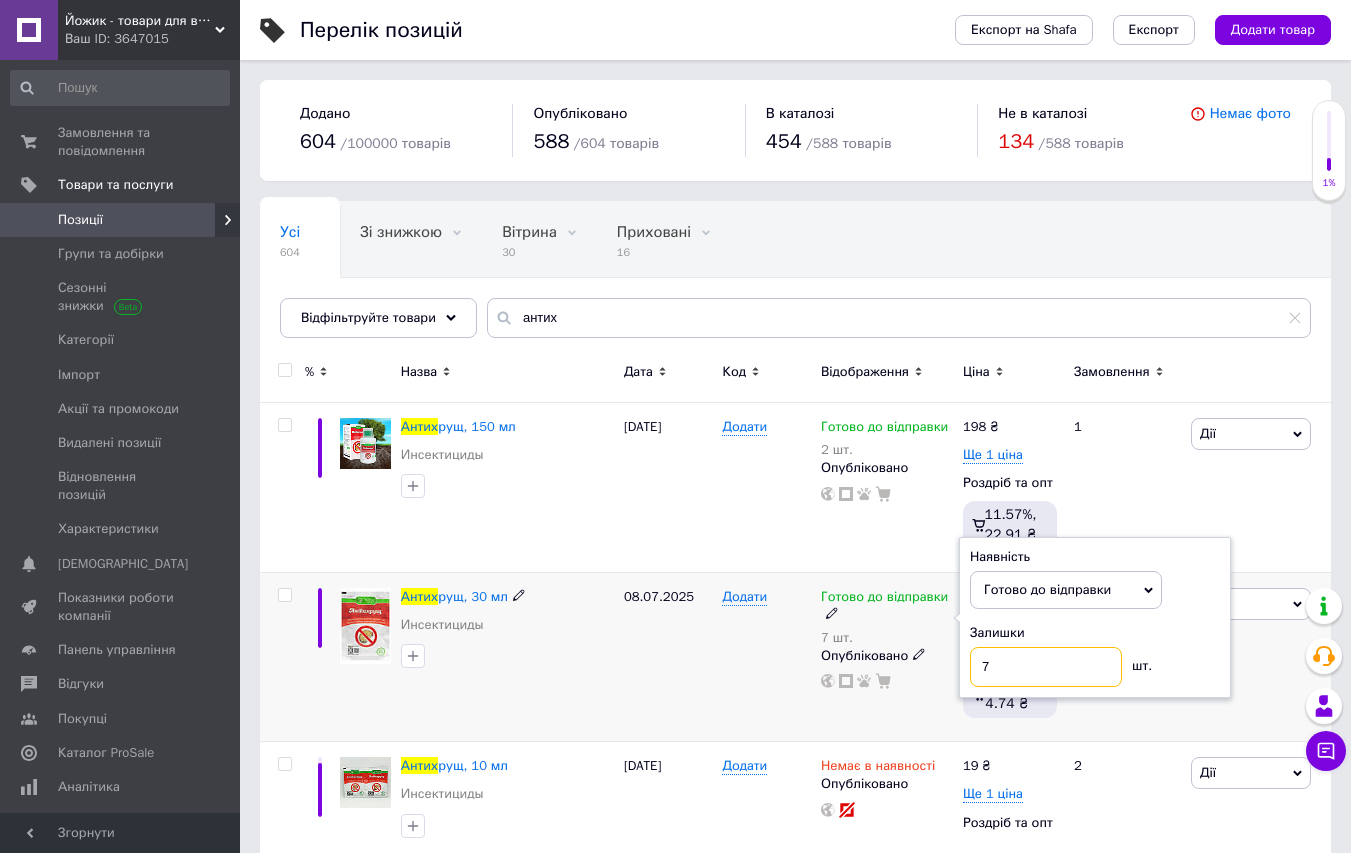 click on "7" at bounding box center [1046, 667] 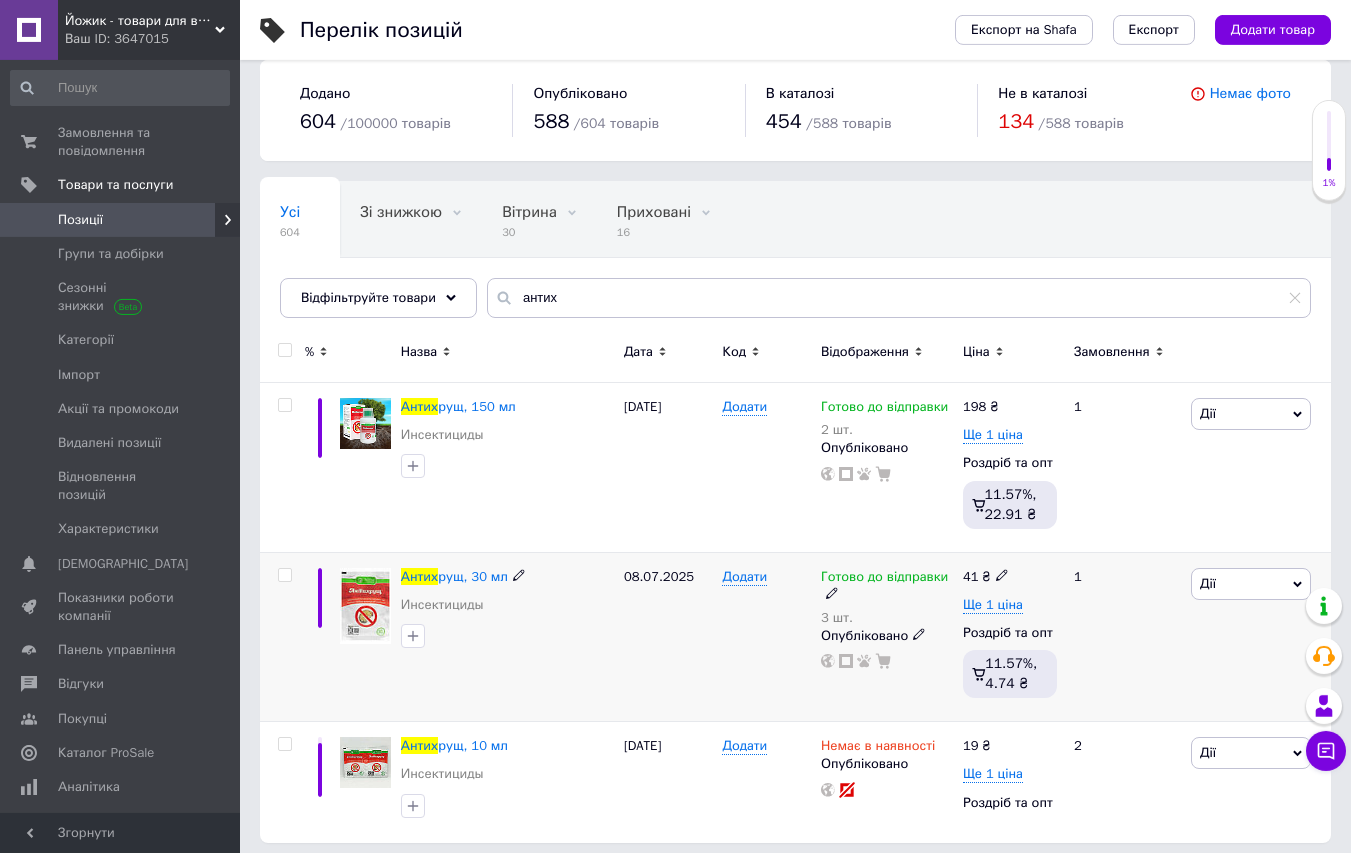 scroll, scrollTop: 21, scrollLeft: 0, axis: vertical 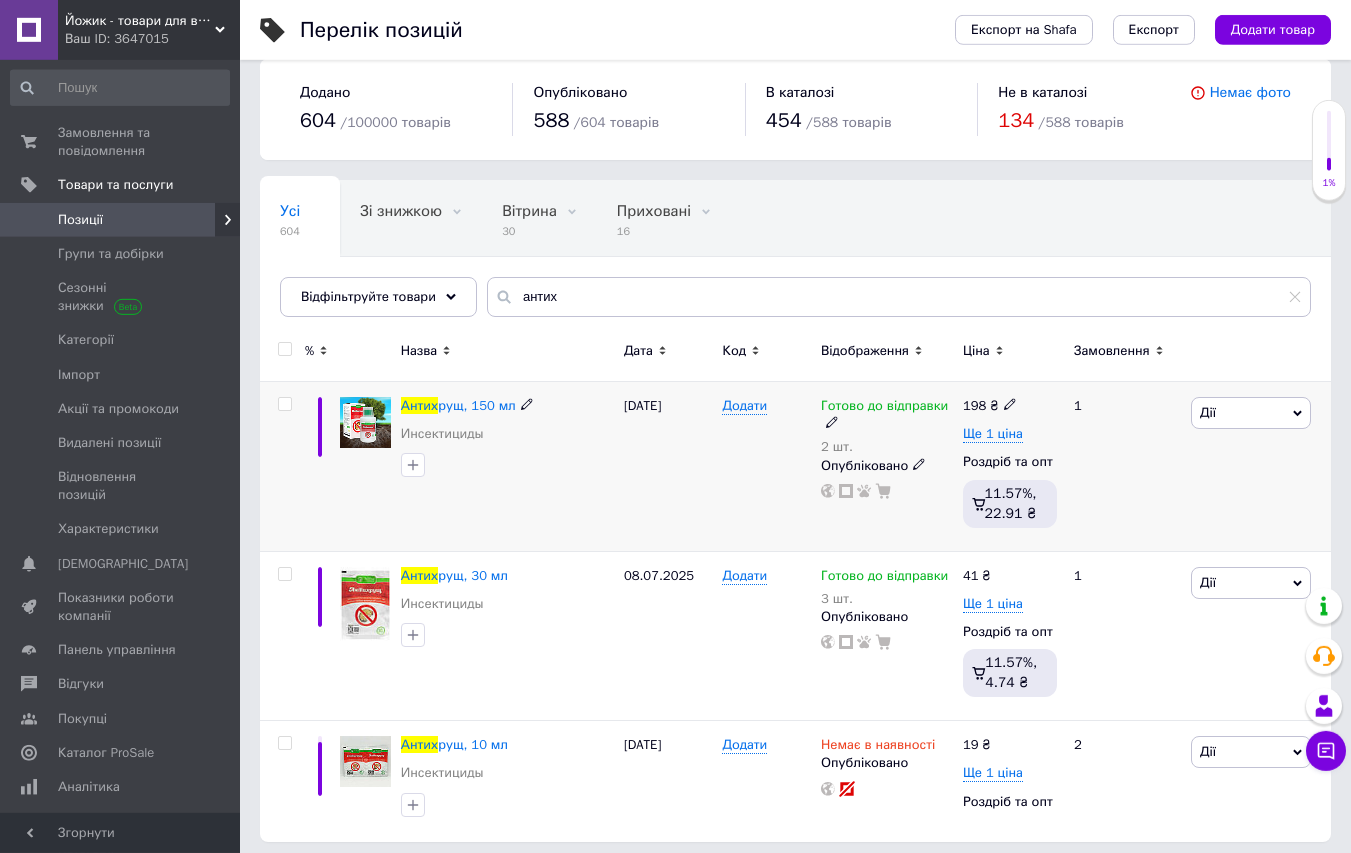 click 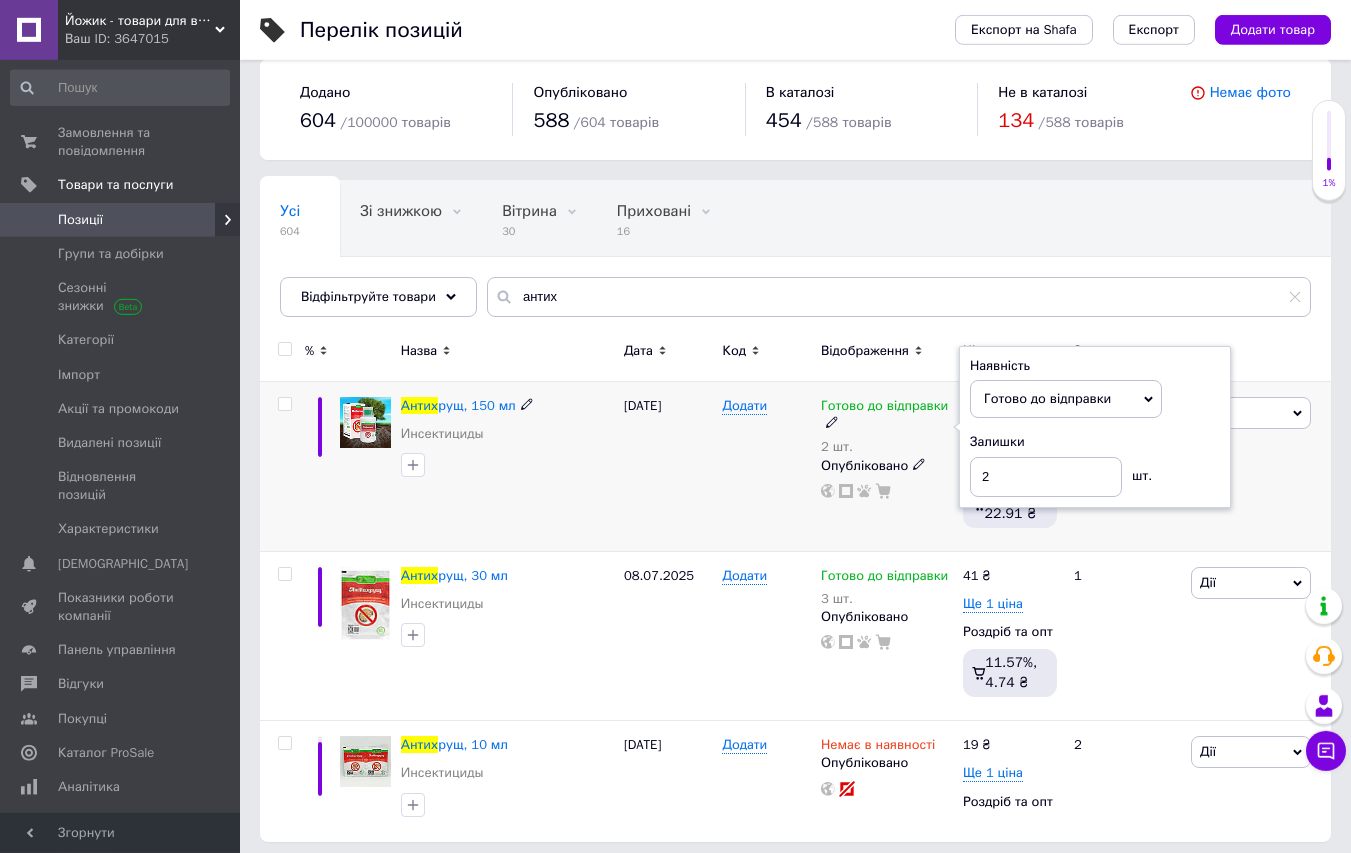 click on "Залишки 2 шт." at bounding box center (1095, 464) 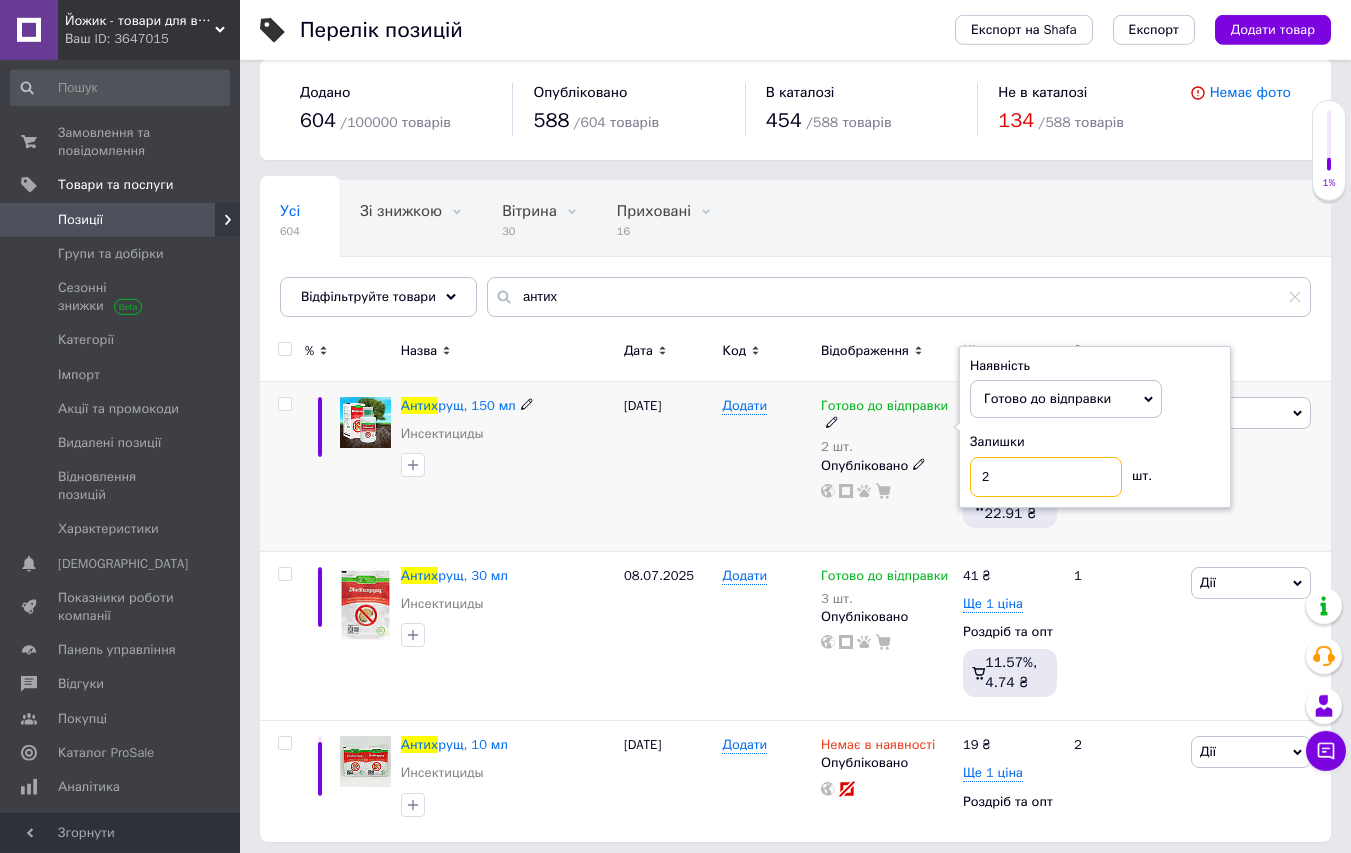 click on "2" at bounding box center (1046, 477) 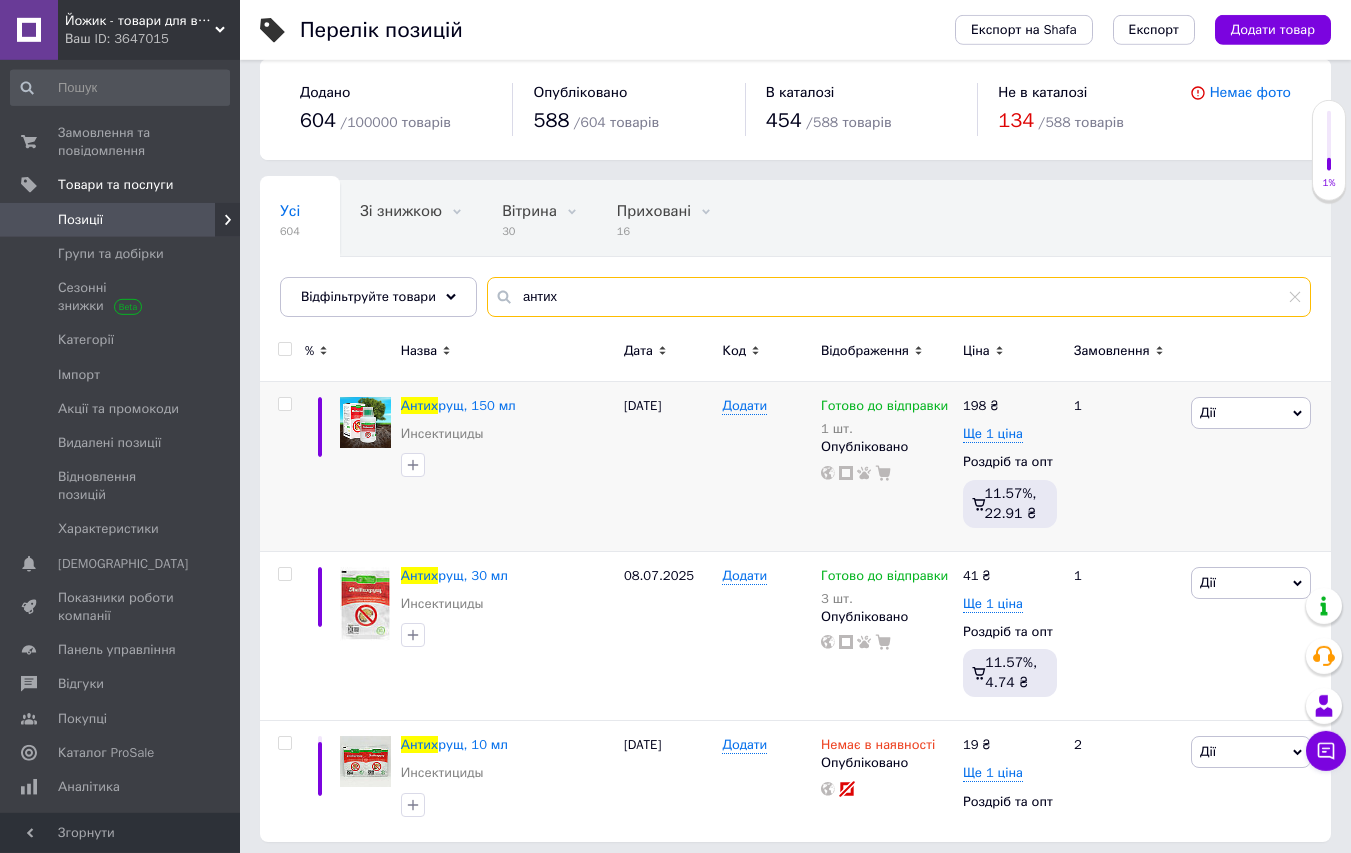 click on "антих" at bounding box center (899, 297) 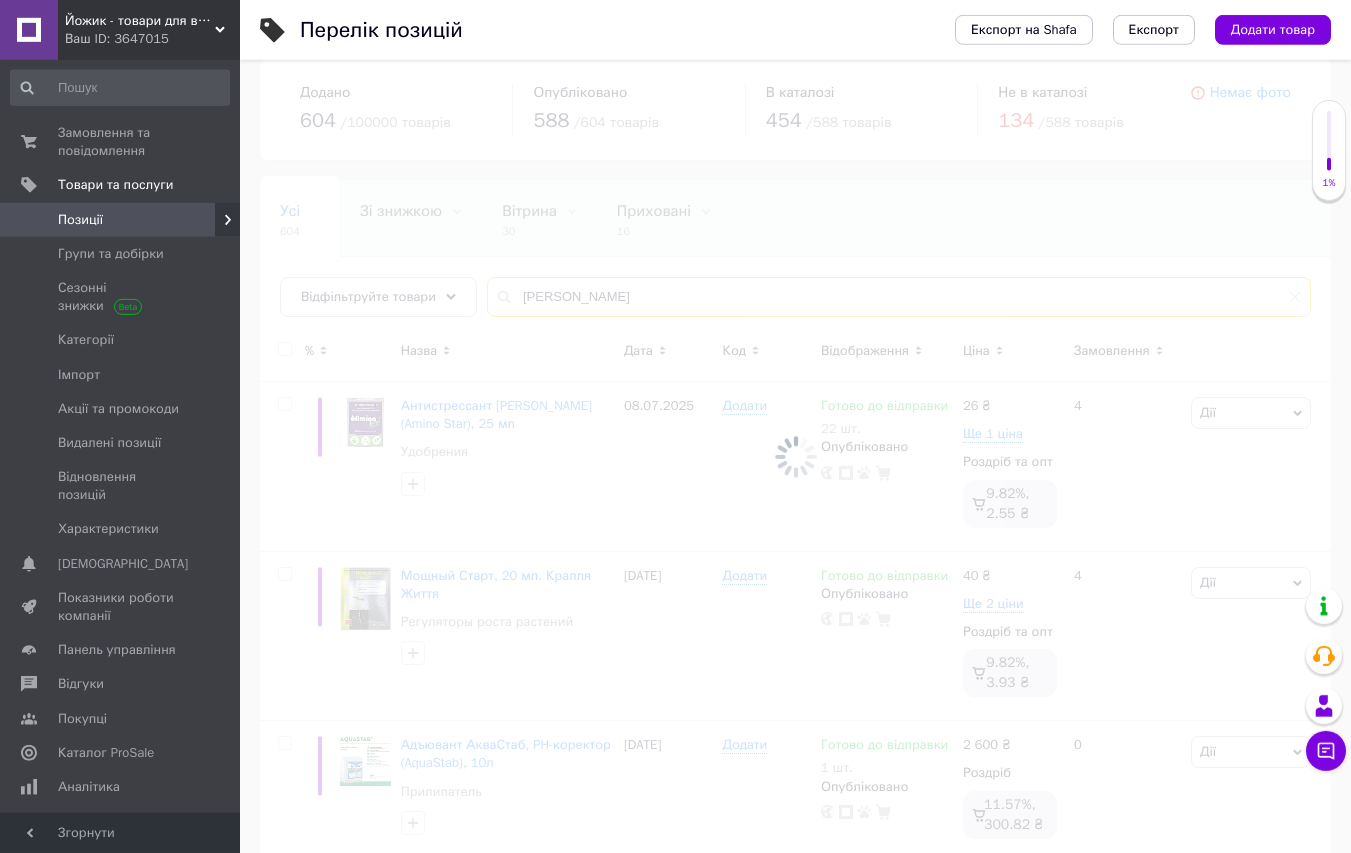 scroll, scrollTop: 0, scrollLeft: 0, axis: both 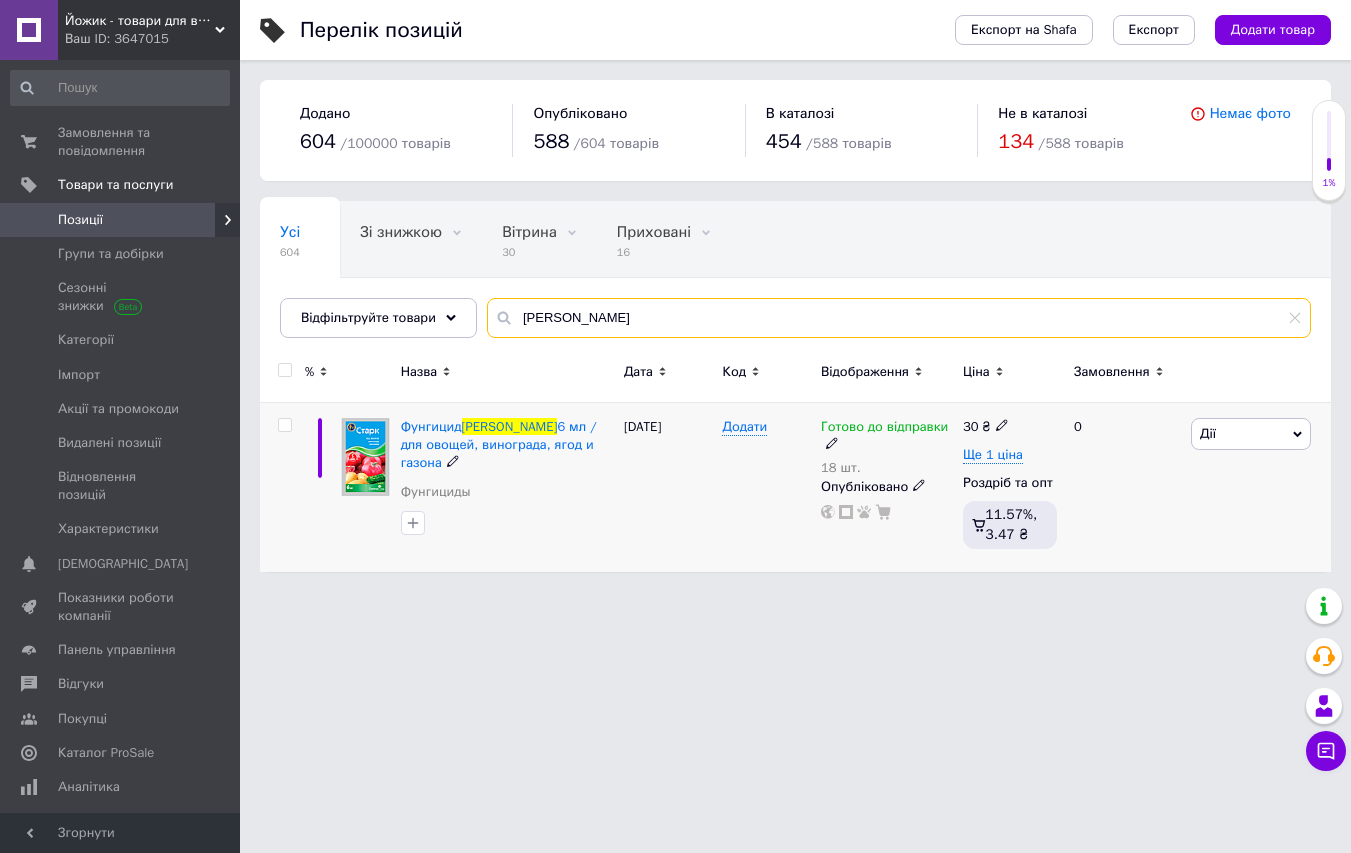 type on "[PERSON_NAME]" 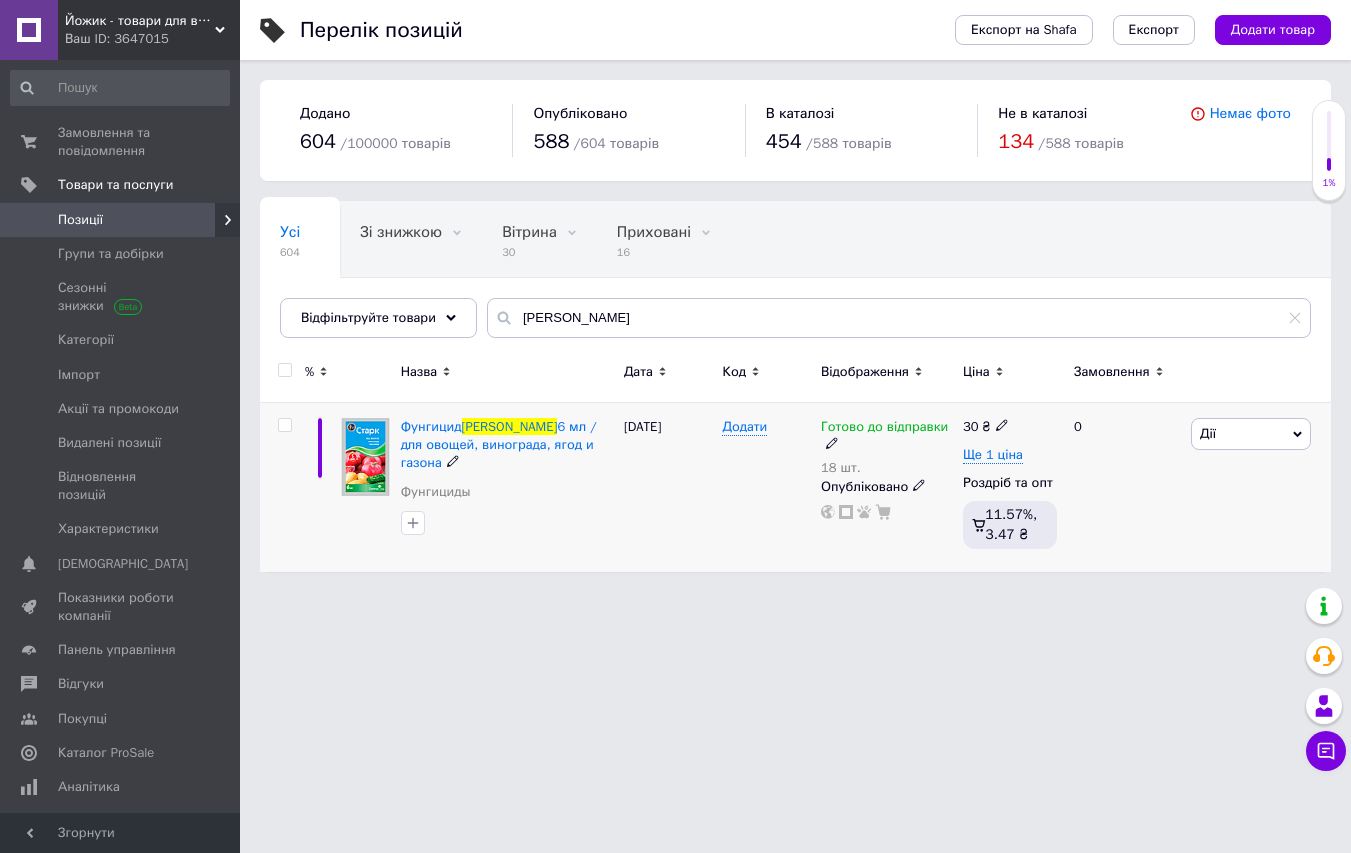 click 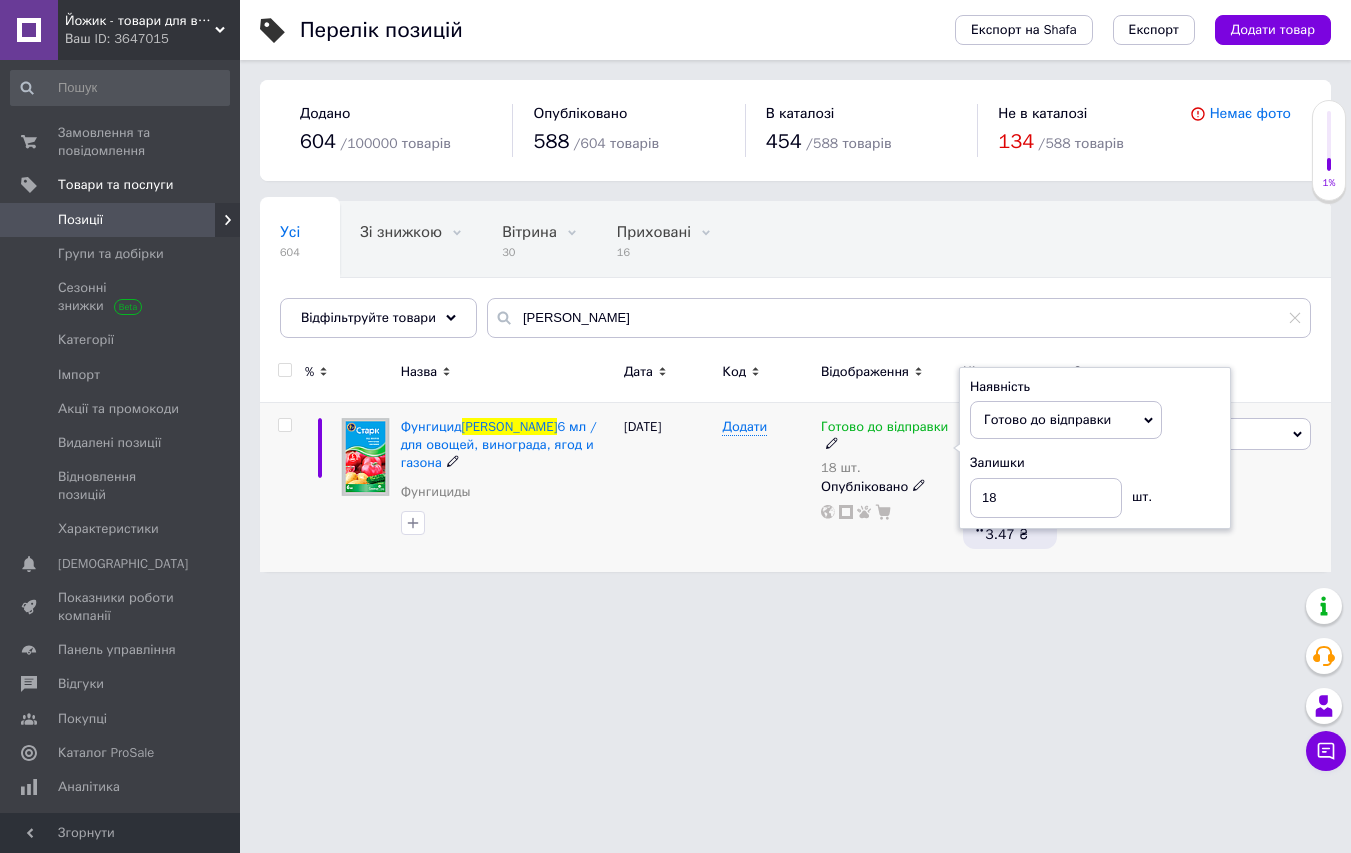 click on "Наявність [PERSON_NAME] до відправки В наявності Немає в наявності Під замовлення Залишки 18 шт." at bounding box center [1095, 448] 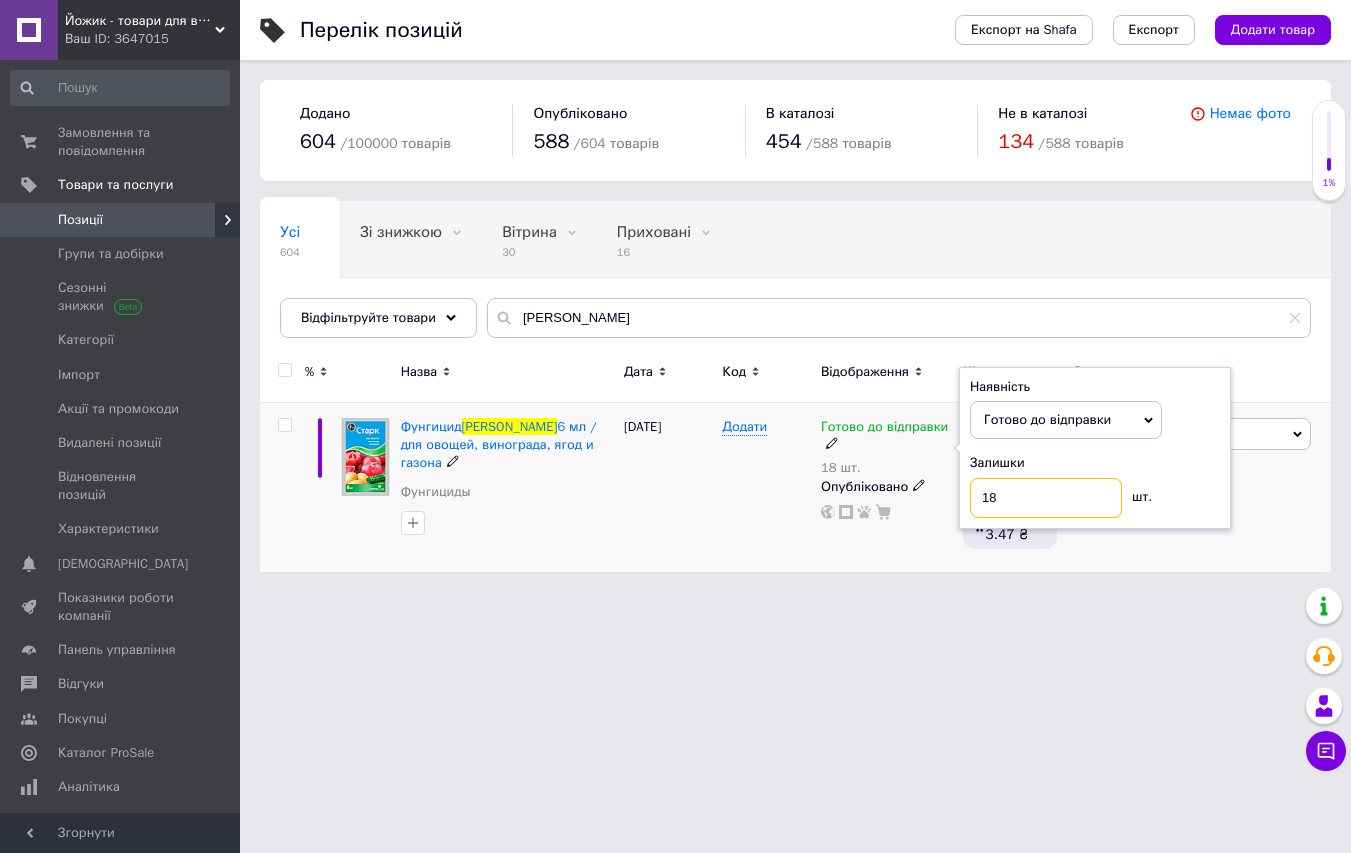 click on "18" at bounding box center [1046, 498] 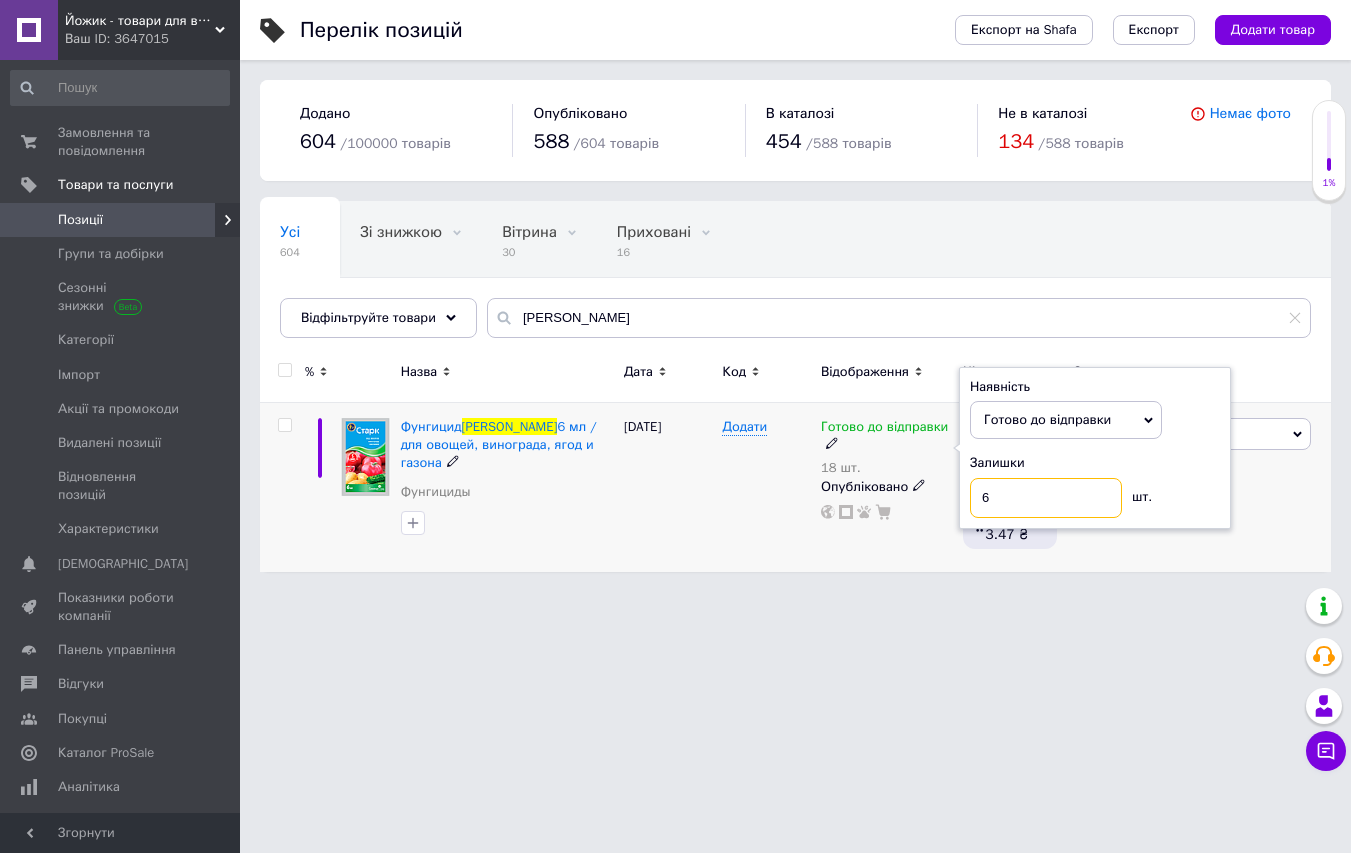 type on "6" 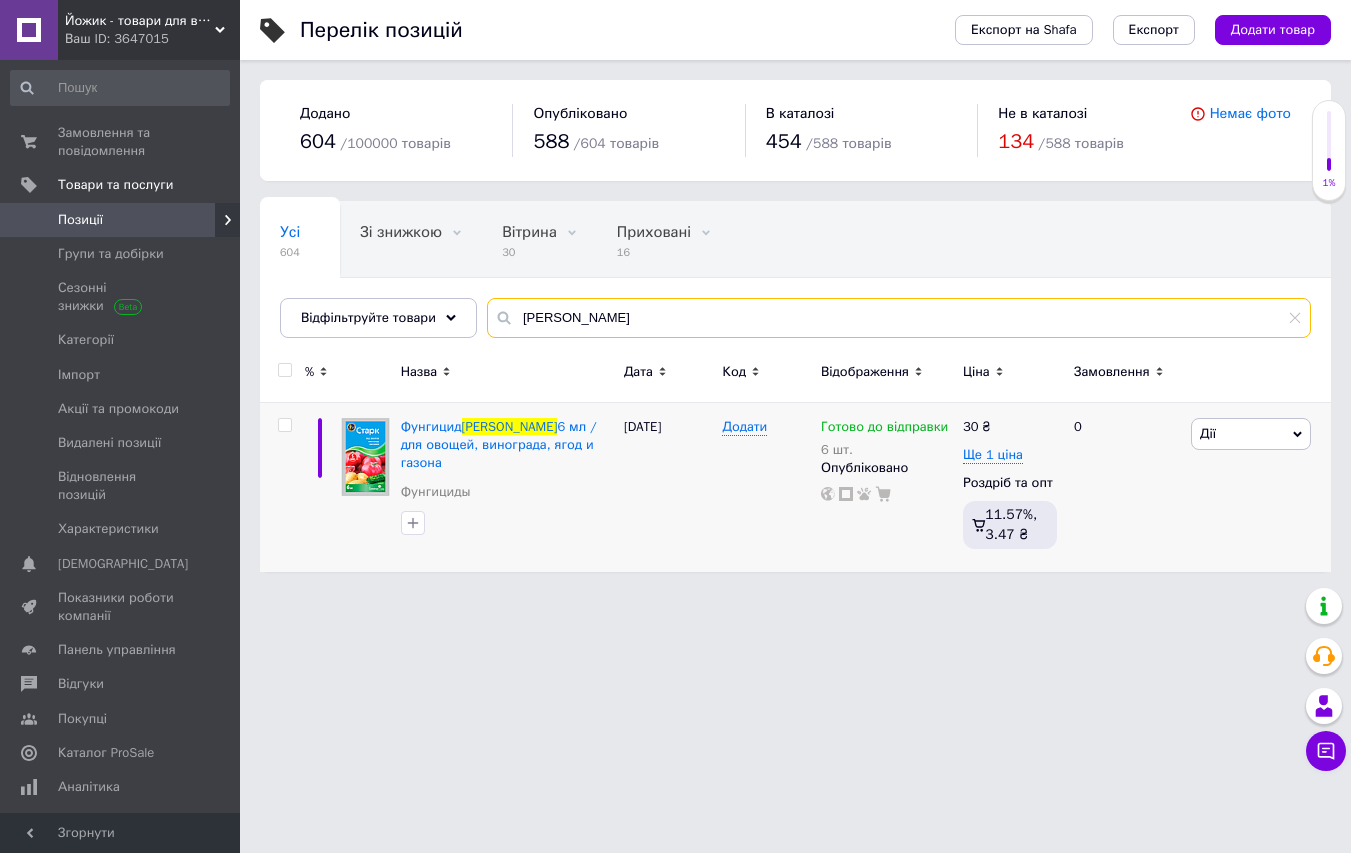 click on "[PERSON_NAME]" at bounding box center [899, 318] 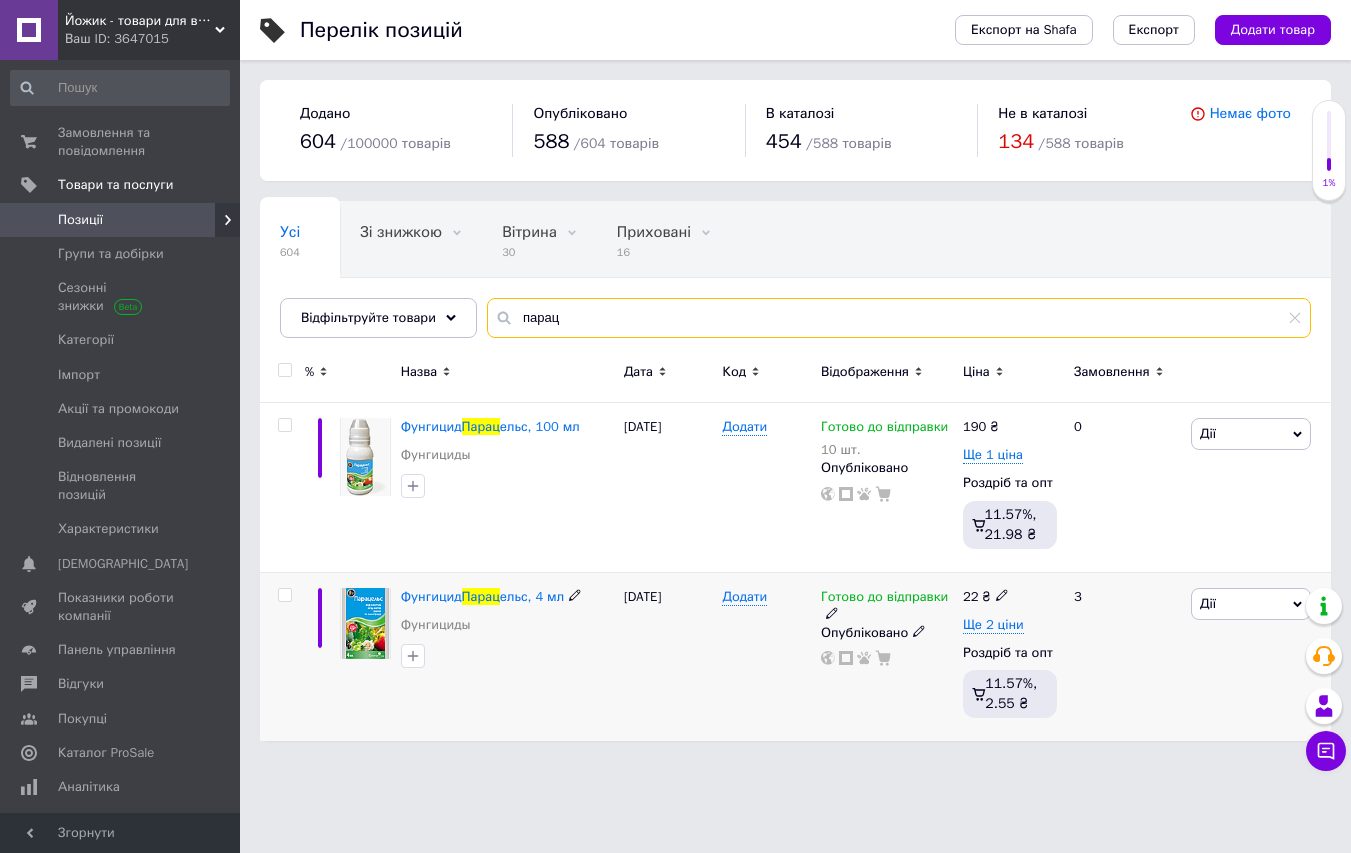 type on "парац" 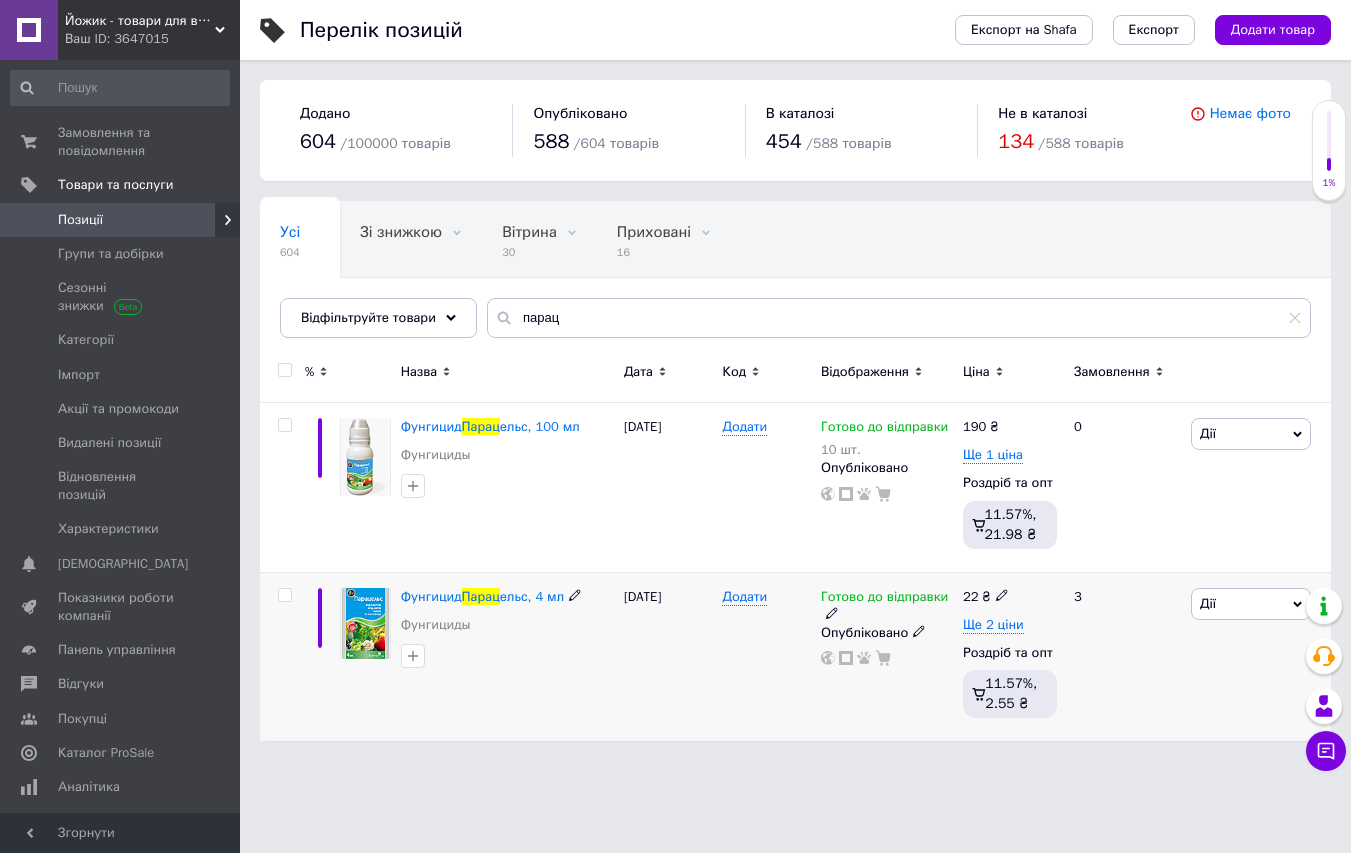 click at bounding box center [832, 612] 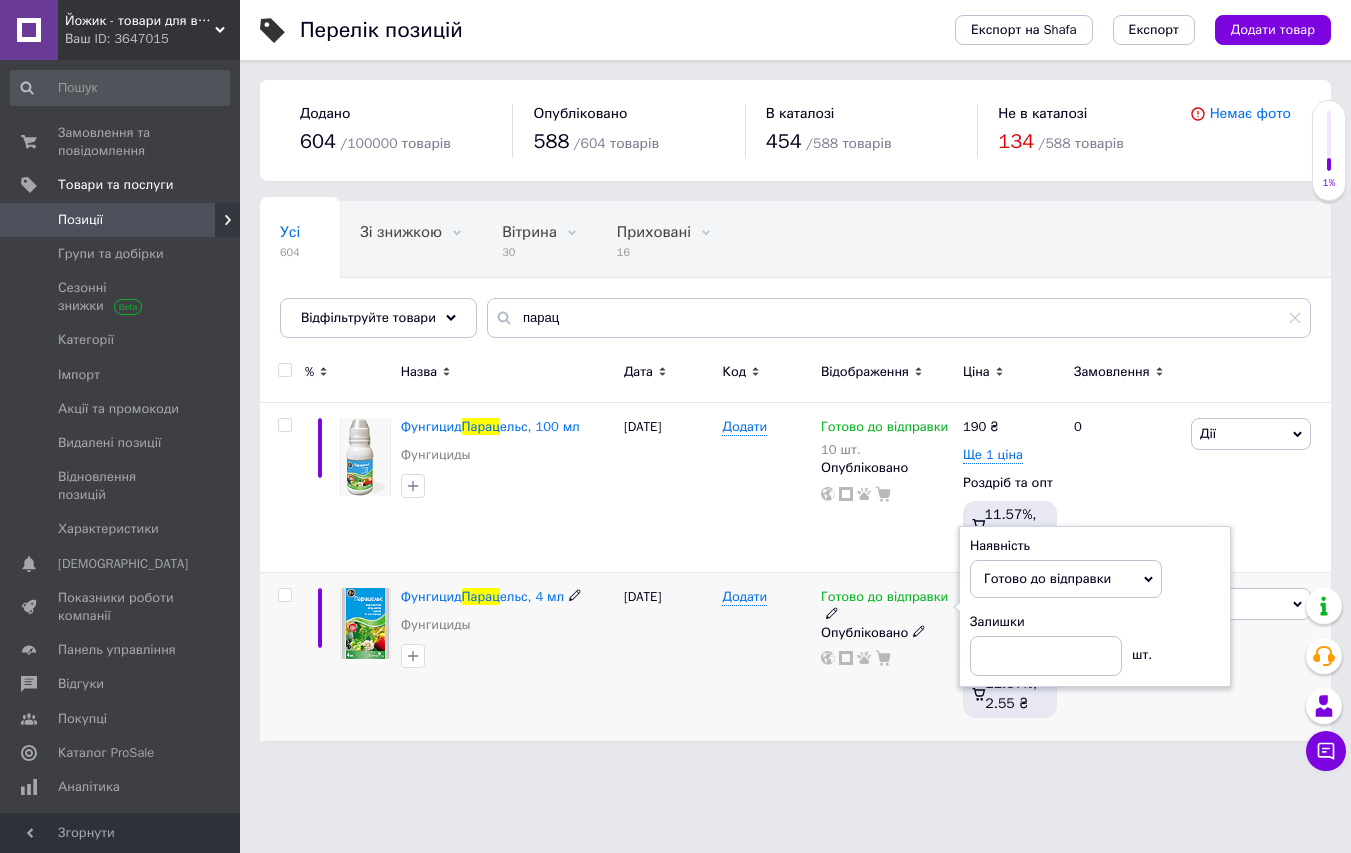 click on "Наявність [PERSON_NAME] до відправки В наявності Немає в наявності Під замовлення Залишки шт." at bounding box center [1095, 607] 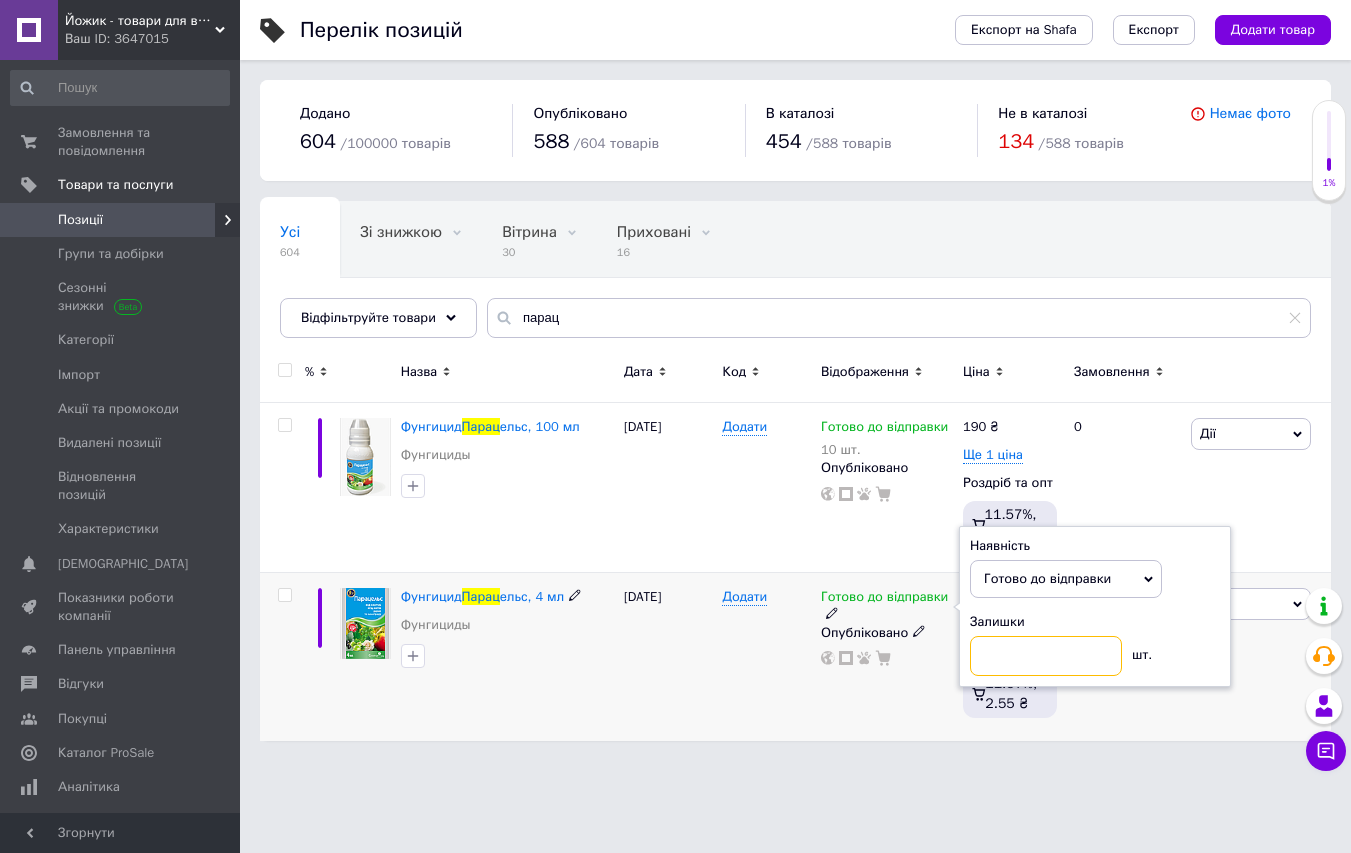 click at bounding box center [1046, 656] 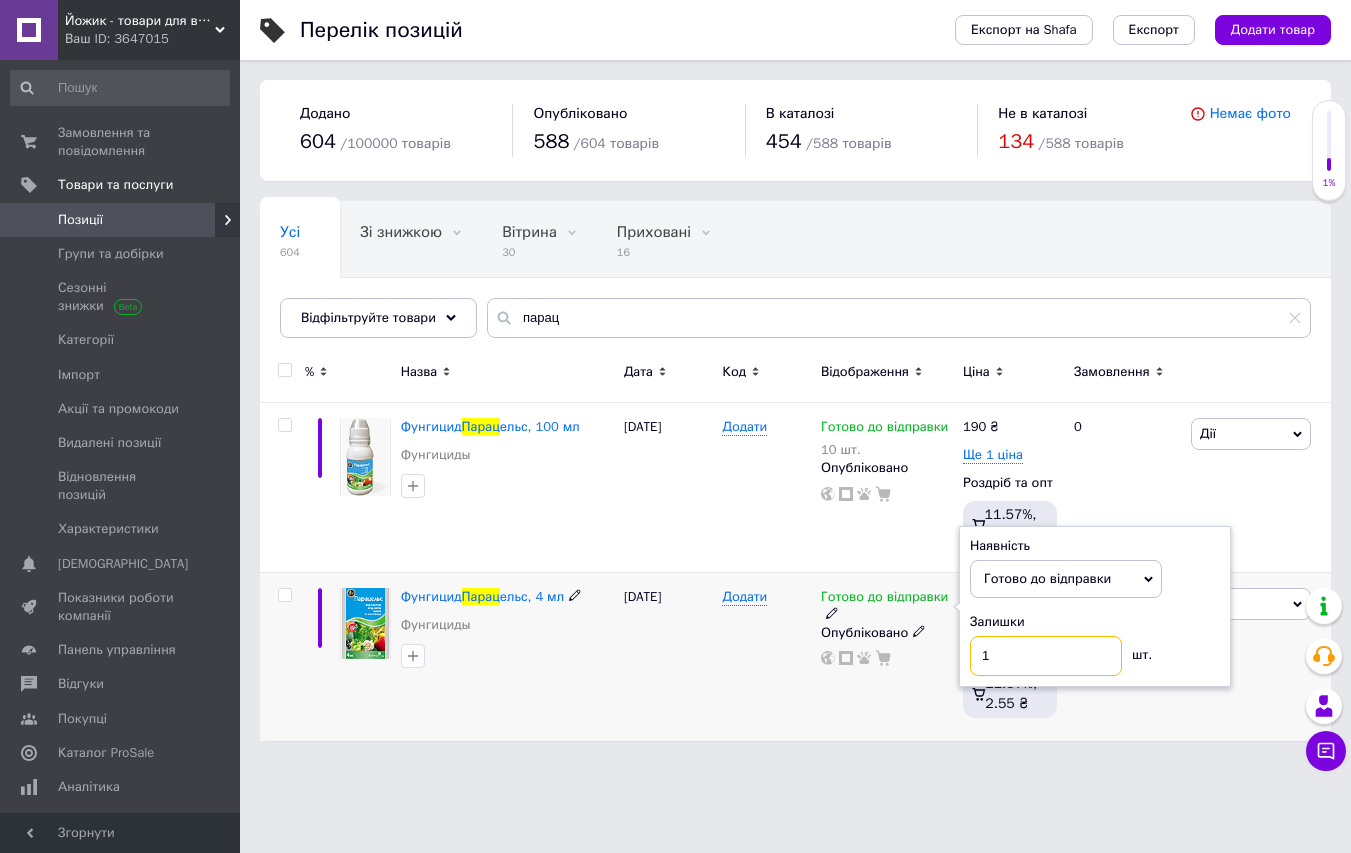 type on "11" 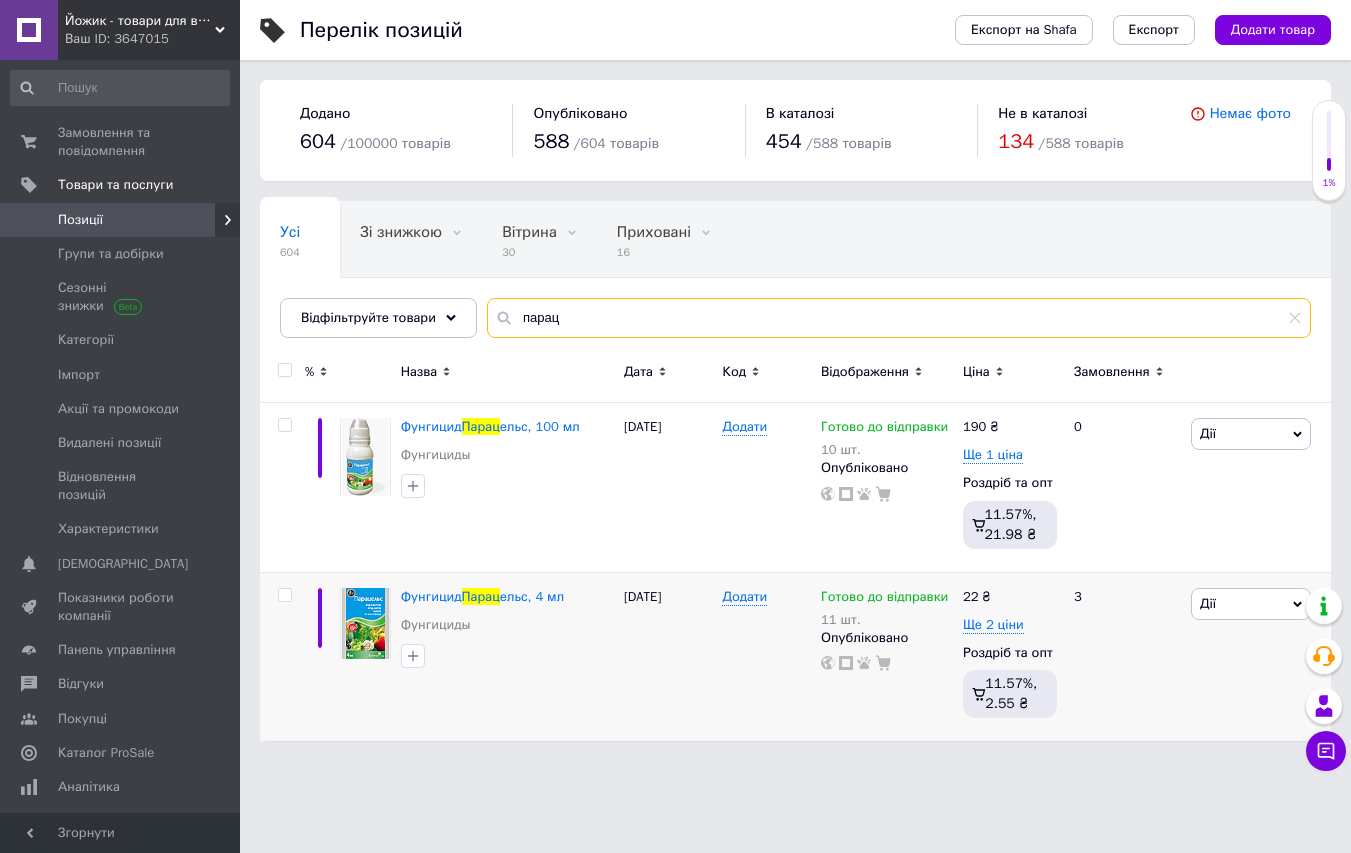 click on "парац" at bounding box center (899, 318) 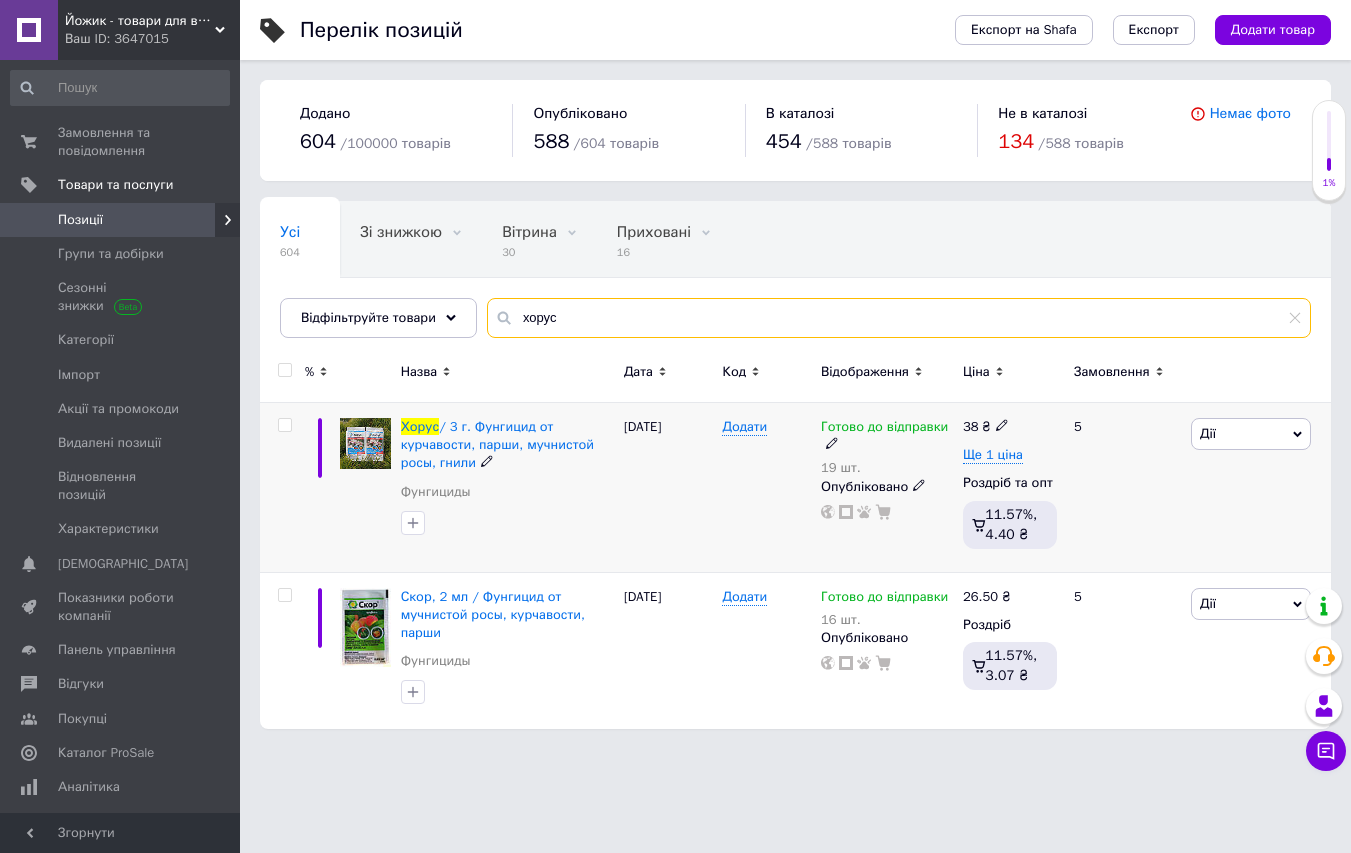 type on "хорус" 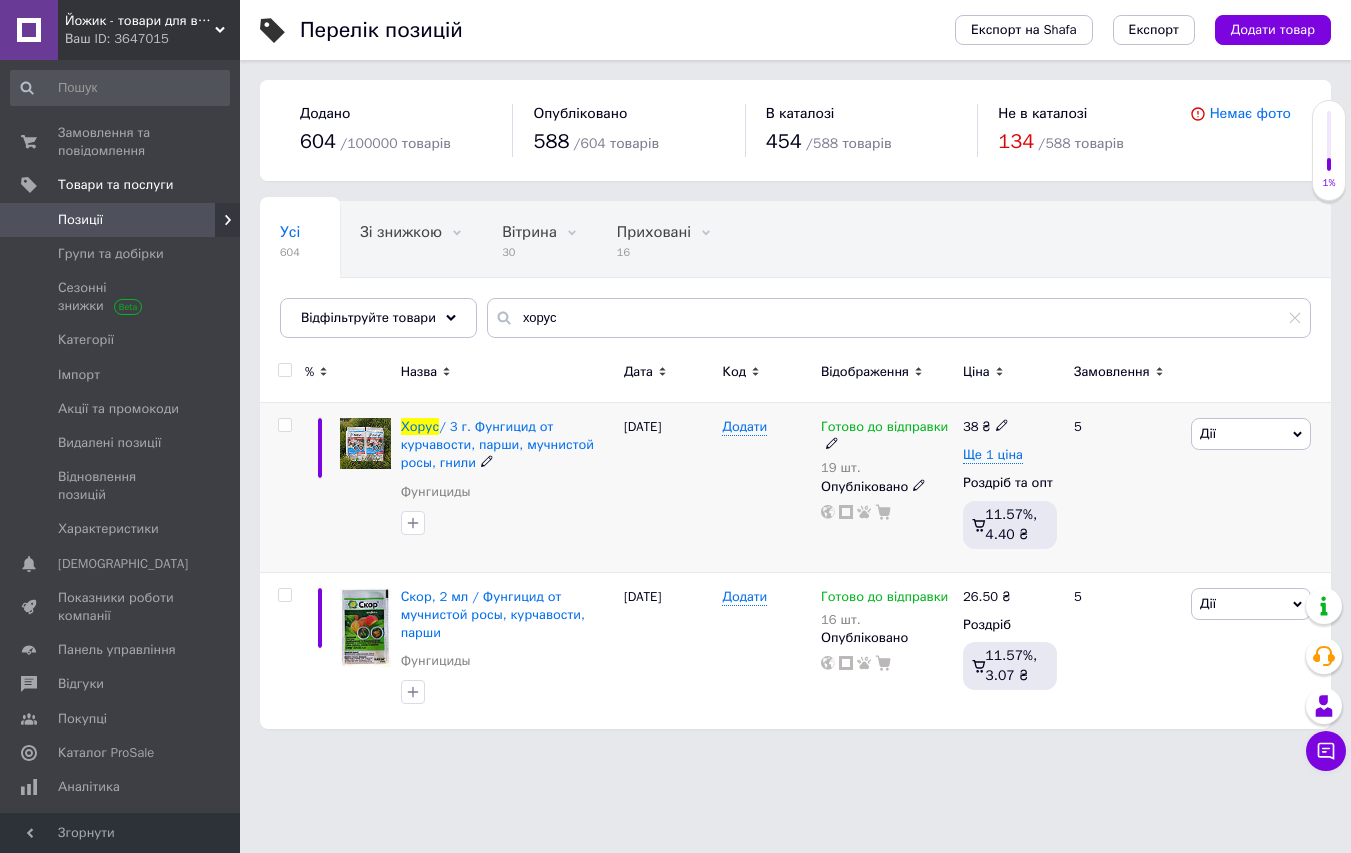 click at bounding box center (832, 443) 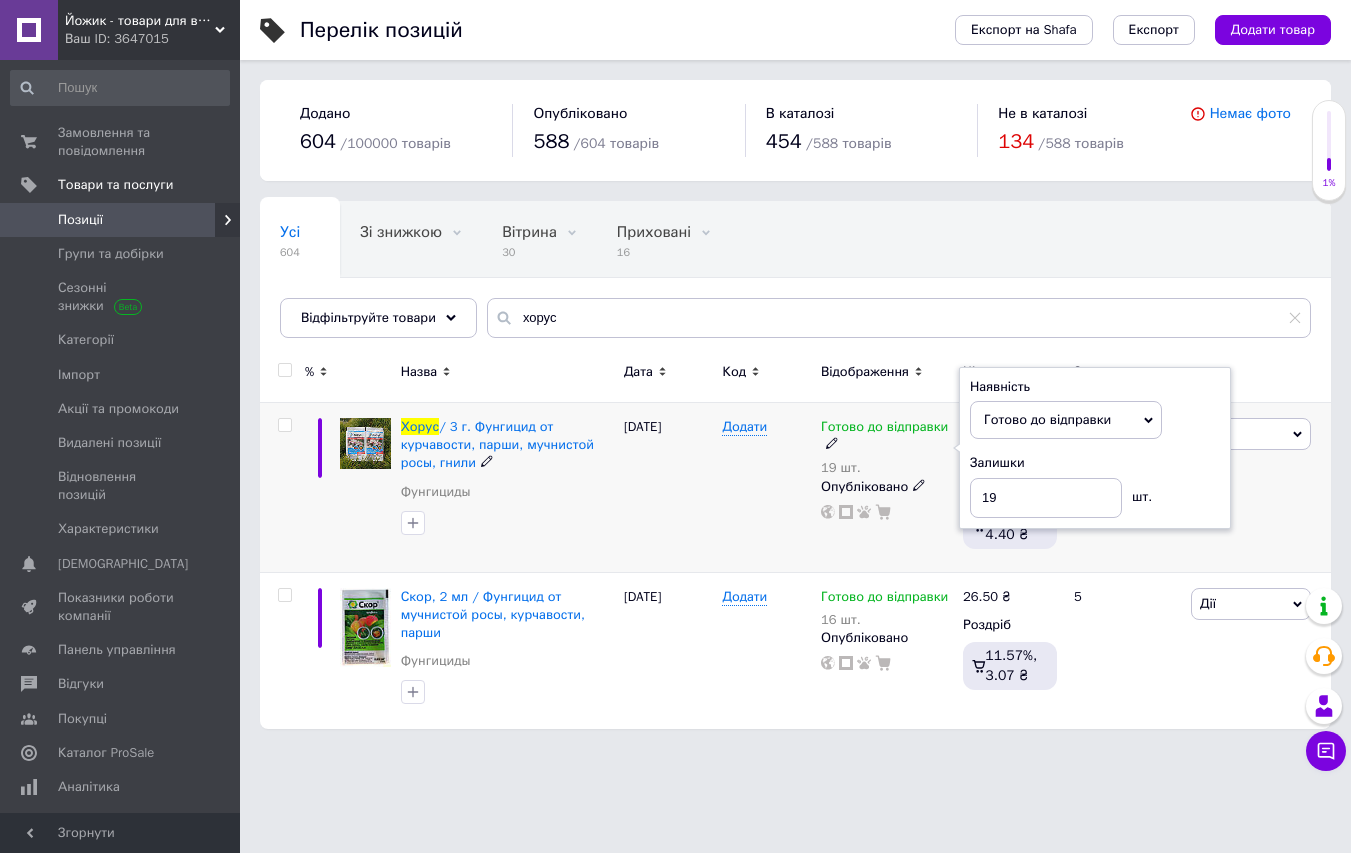 click on "Наявність [PERSON_NAME] до відправки В наявності Немає в наявності Під замовлення Залишки 19 шт." at bounding box center (1095, 448) 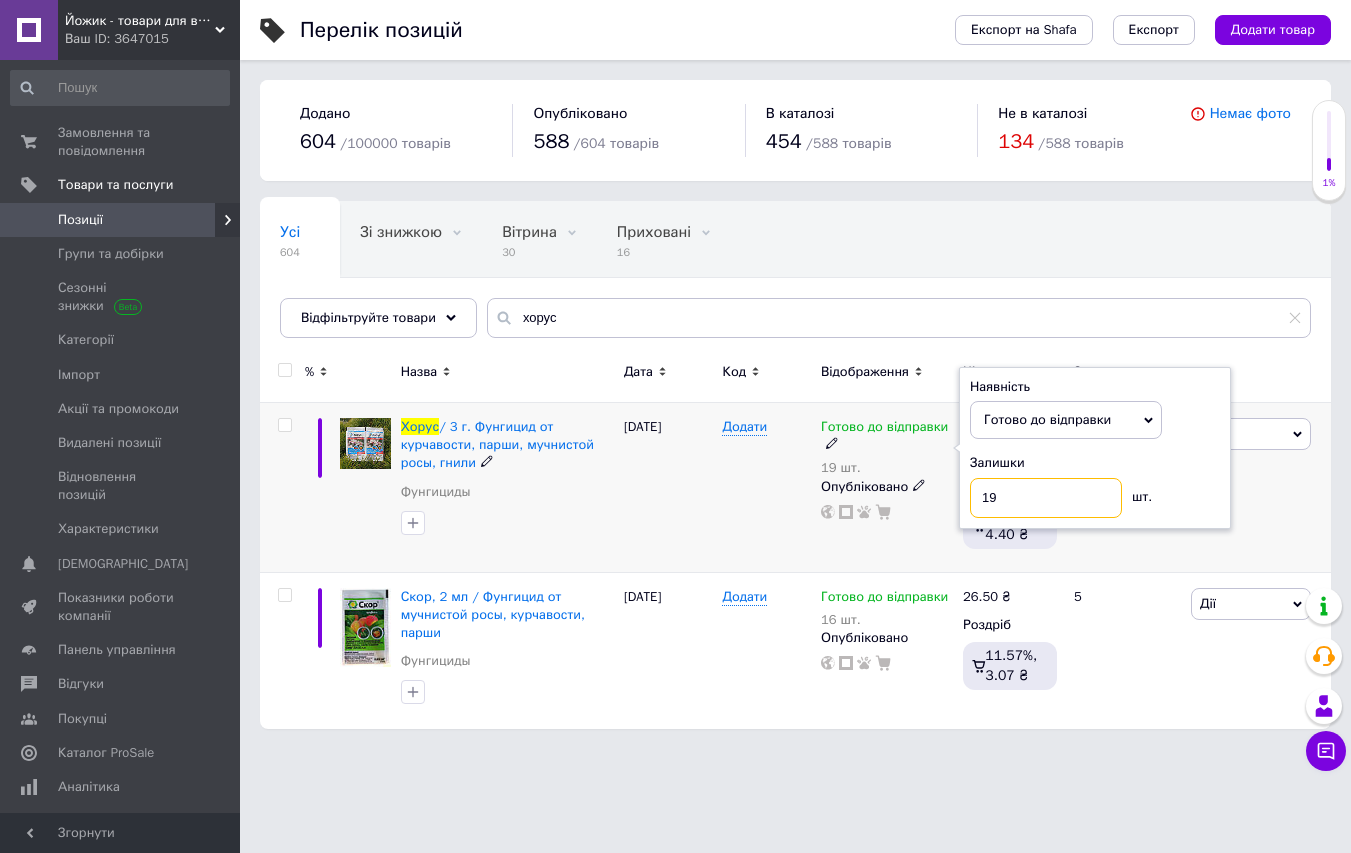 click on "19" at bounding box center [1046, 498] 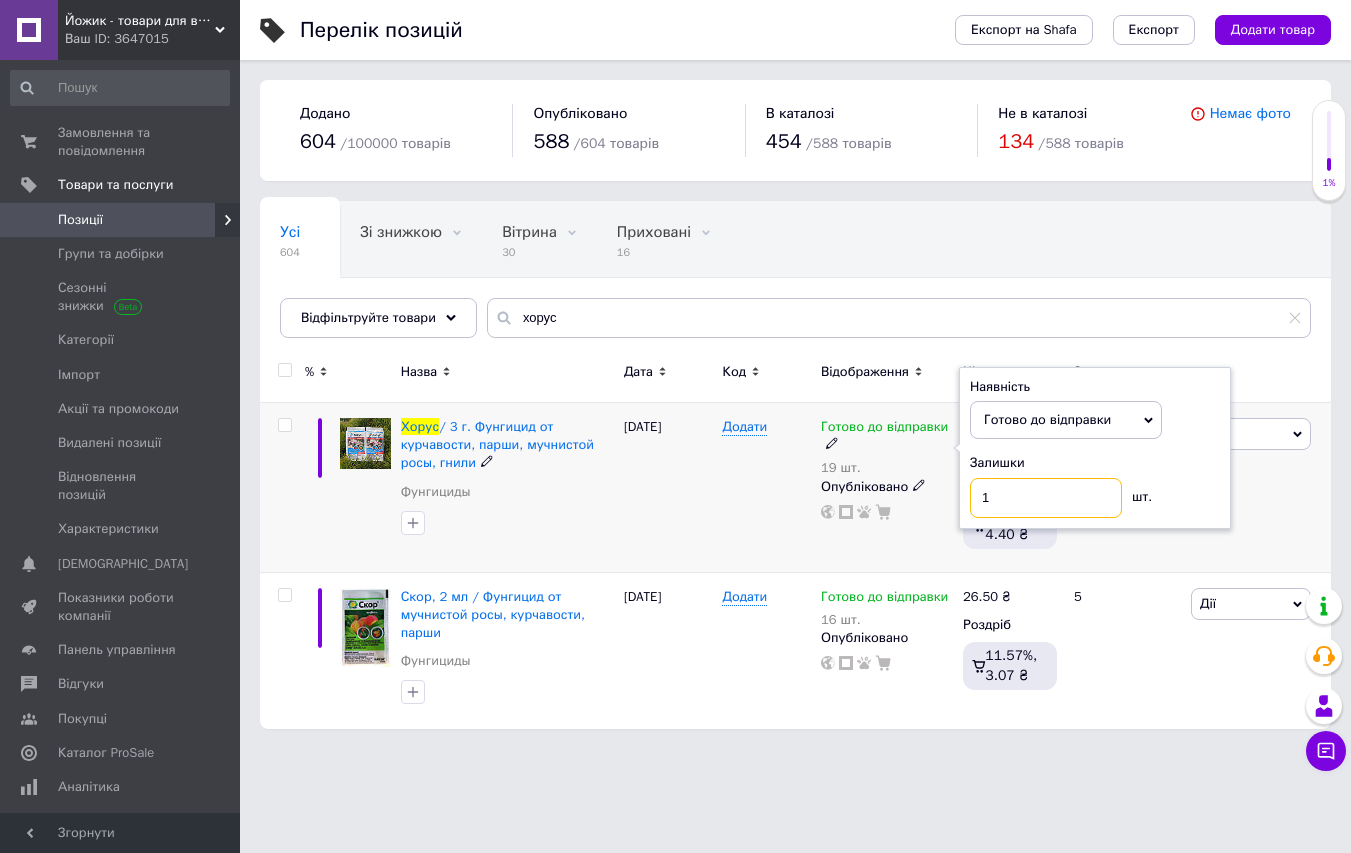 type on "12" 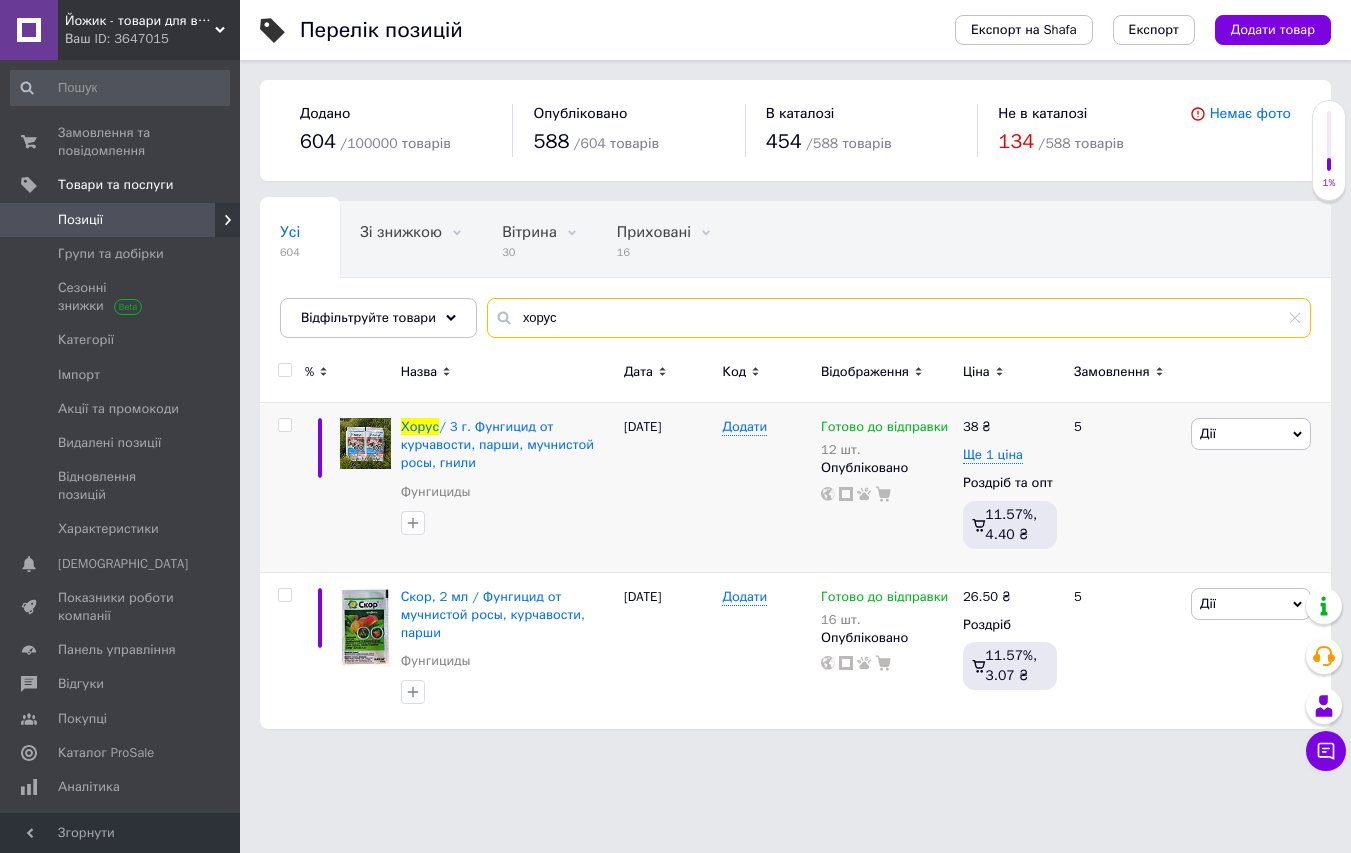 click on "хорус" at bounding box center [899, 318] 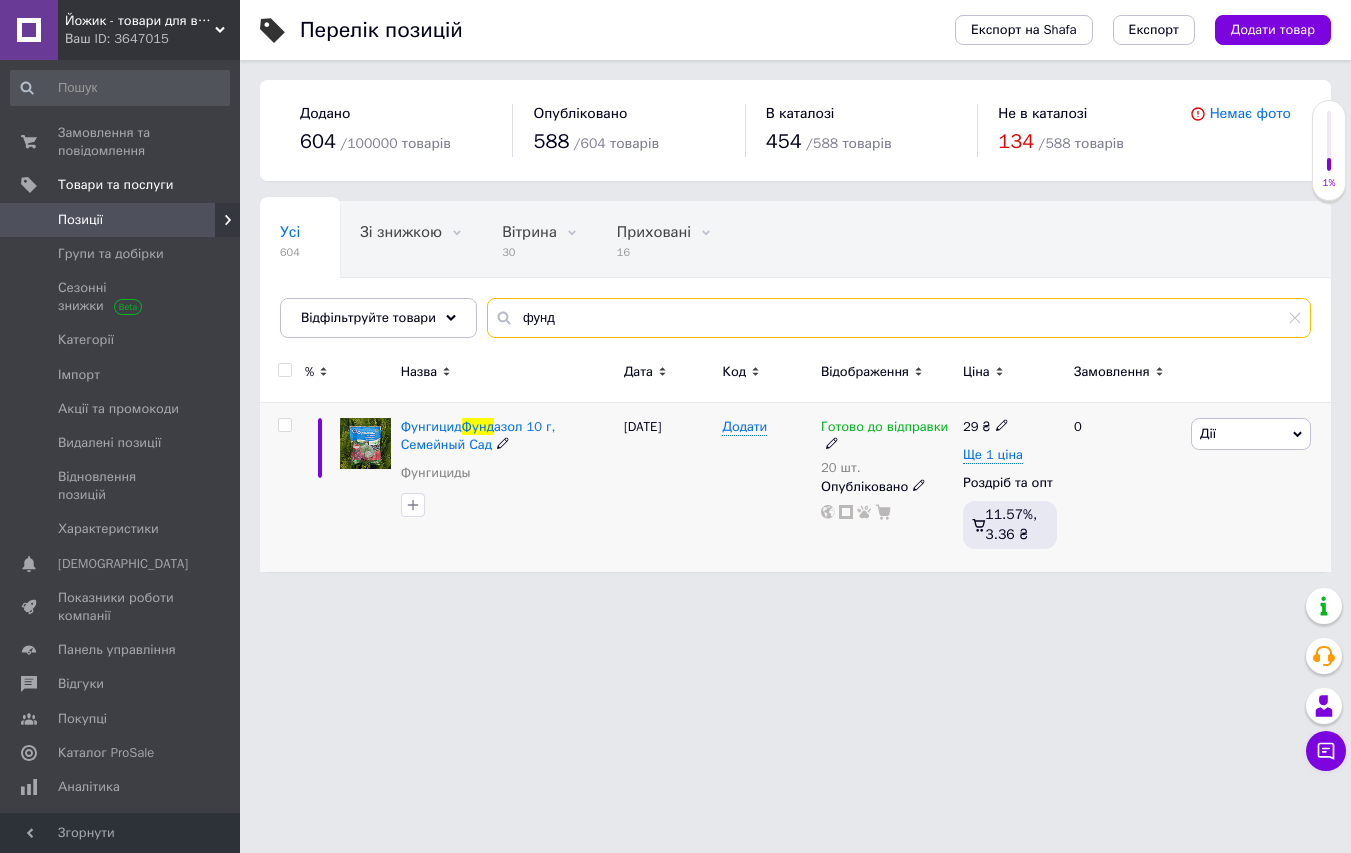 type on "фунд" 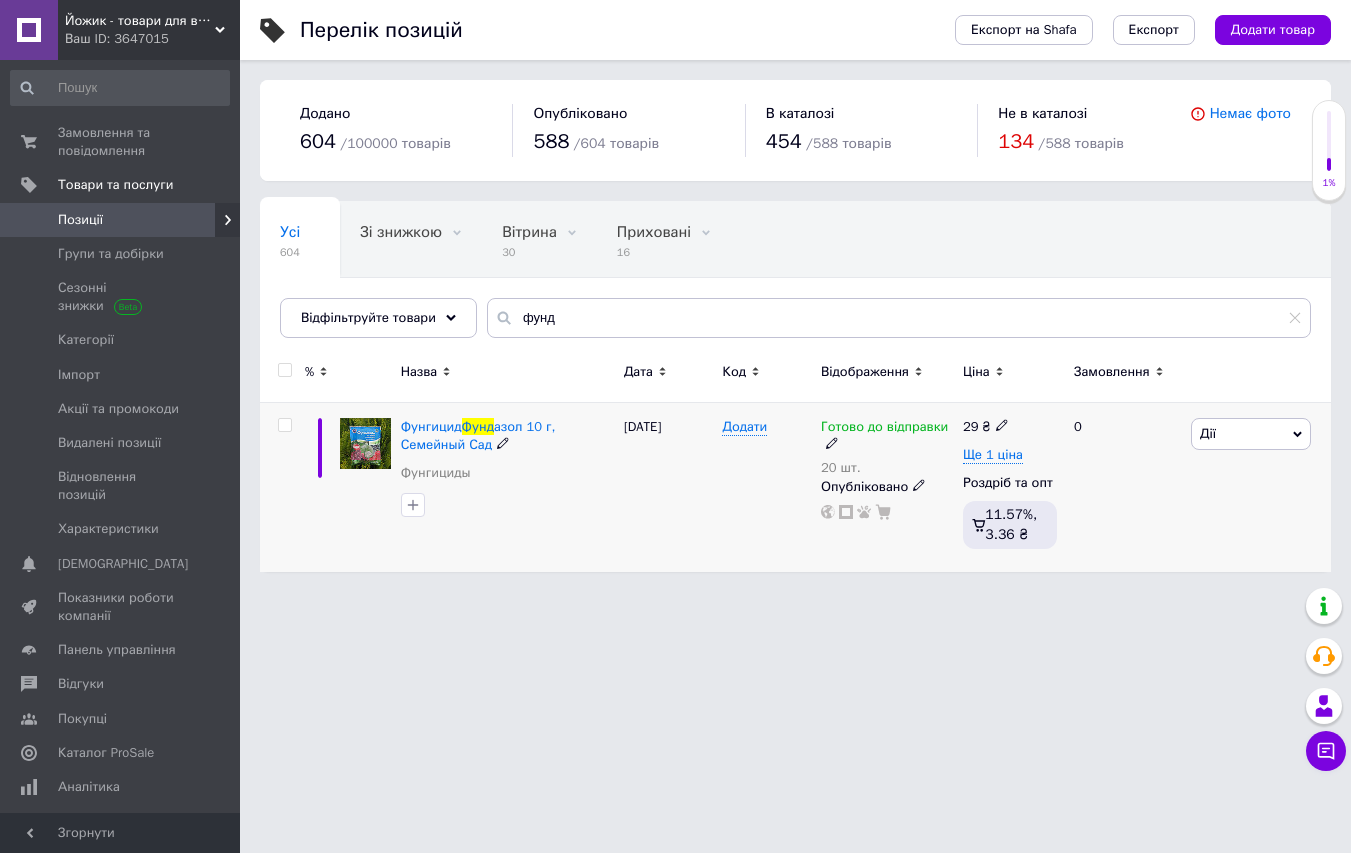 click 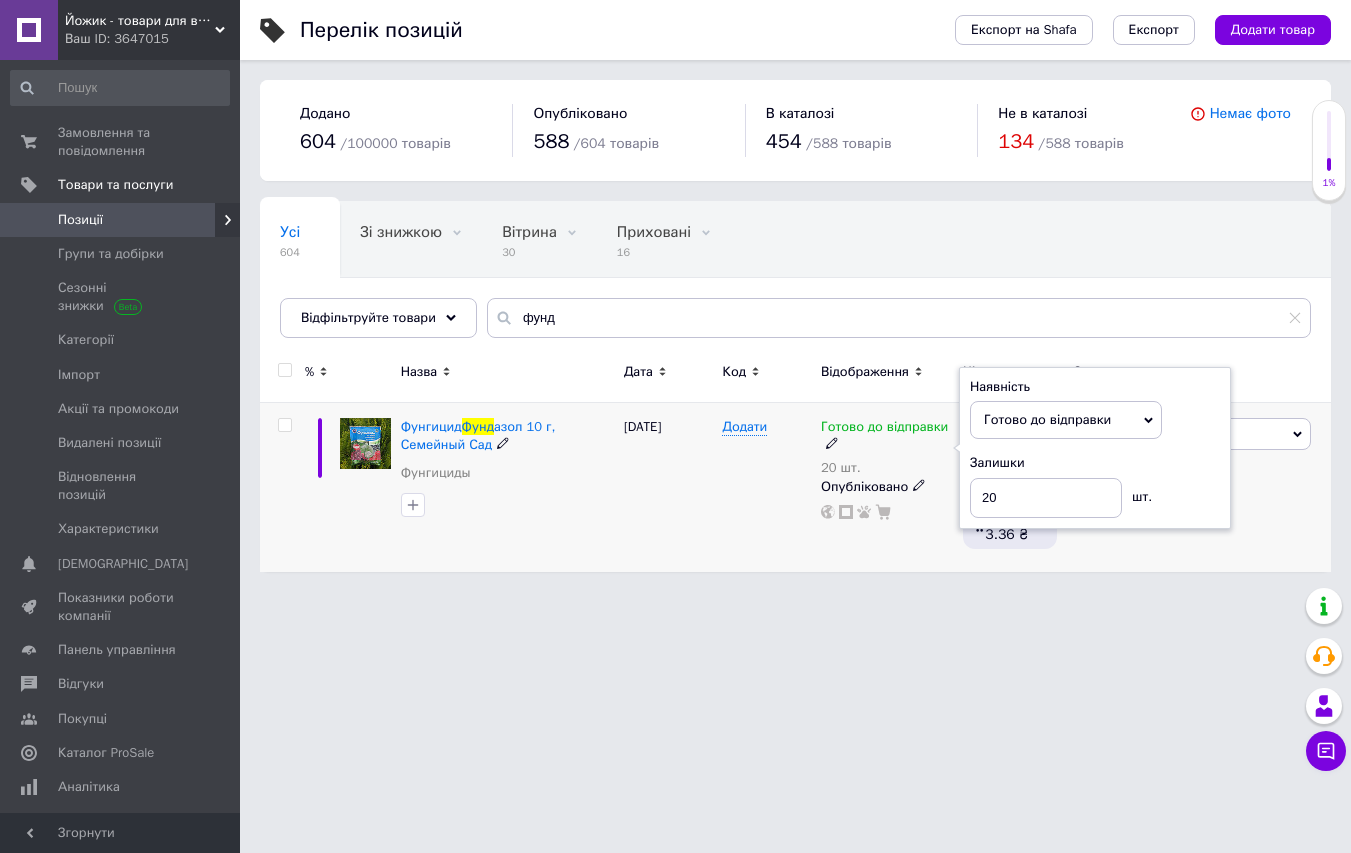 click on "Наявність Готово до відправки В наявності Немає в наявності Під замовлення Залишки 20 шт." at bounding box center (1095, 448) 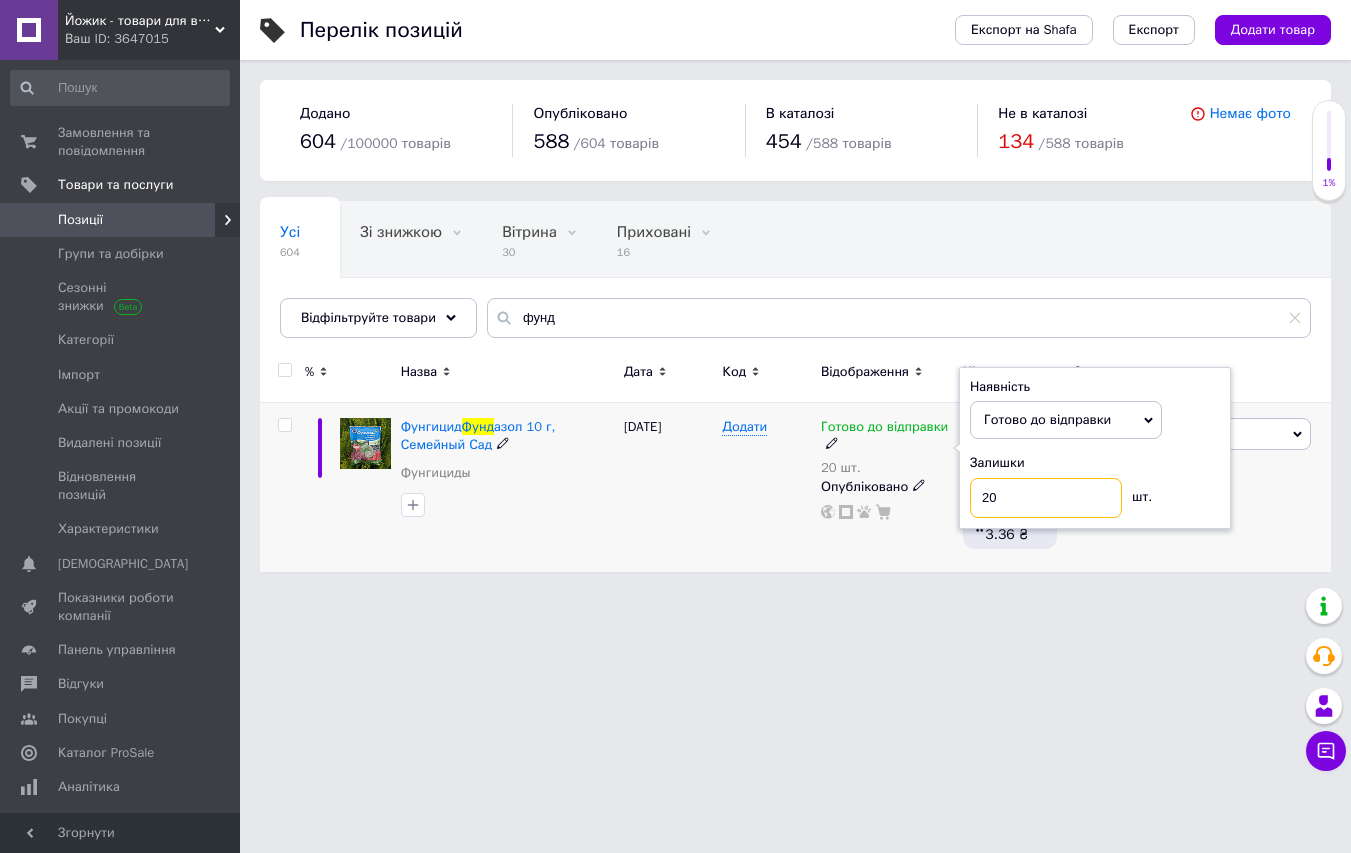click on "20" at bounding box center [1046, 498] 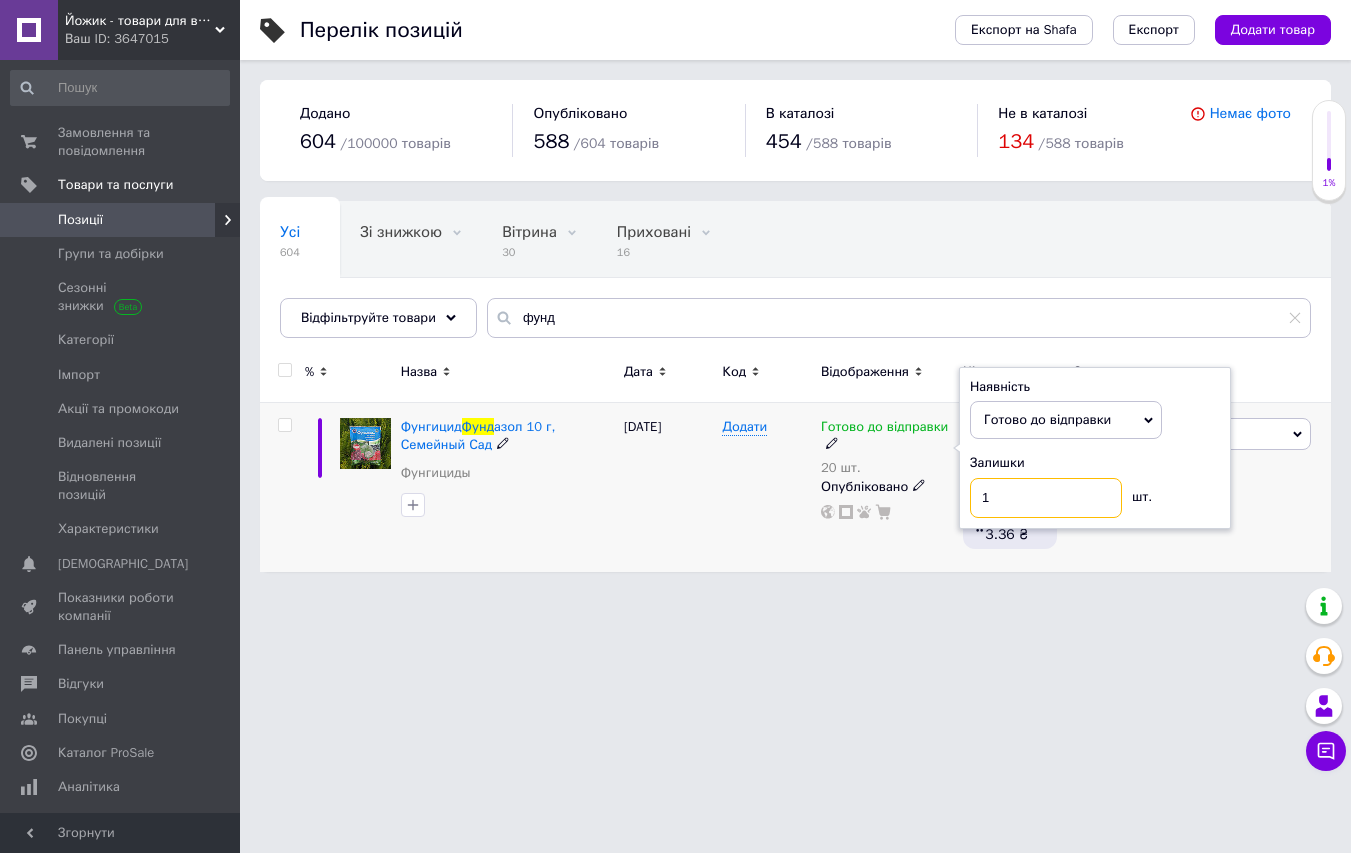 type on "13" 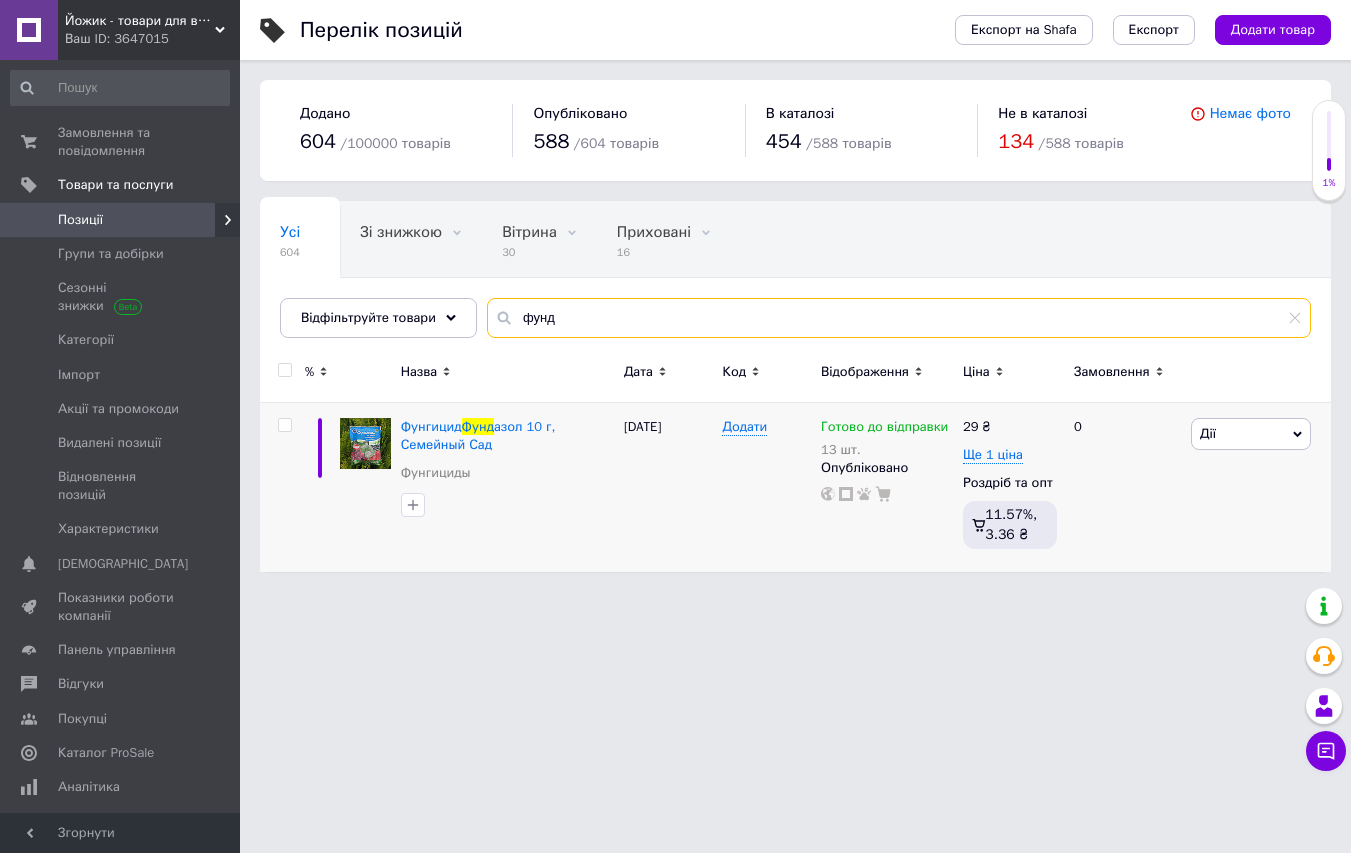 click on "фунд" at bounding box center [899, 318] 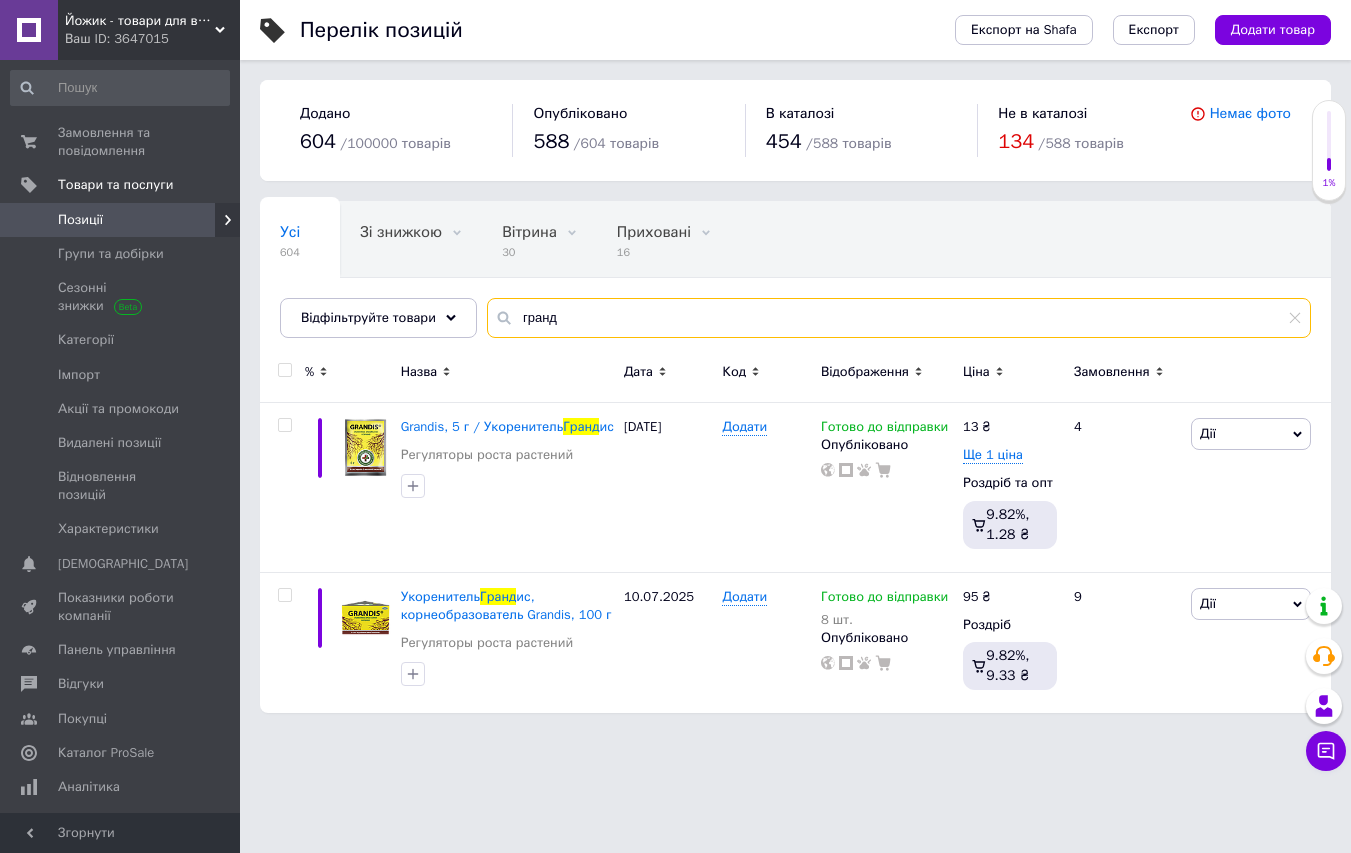 click on "гранд" at bounding box center [899, 318] 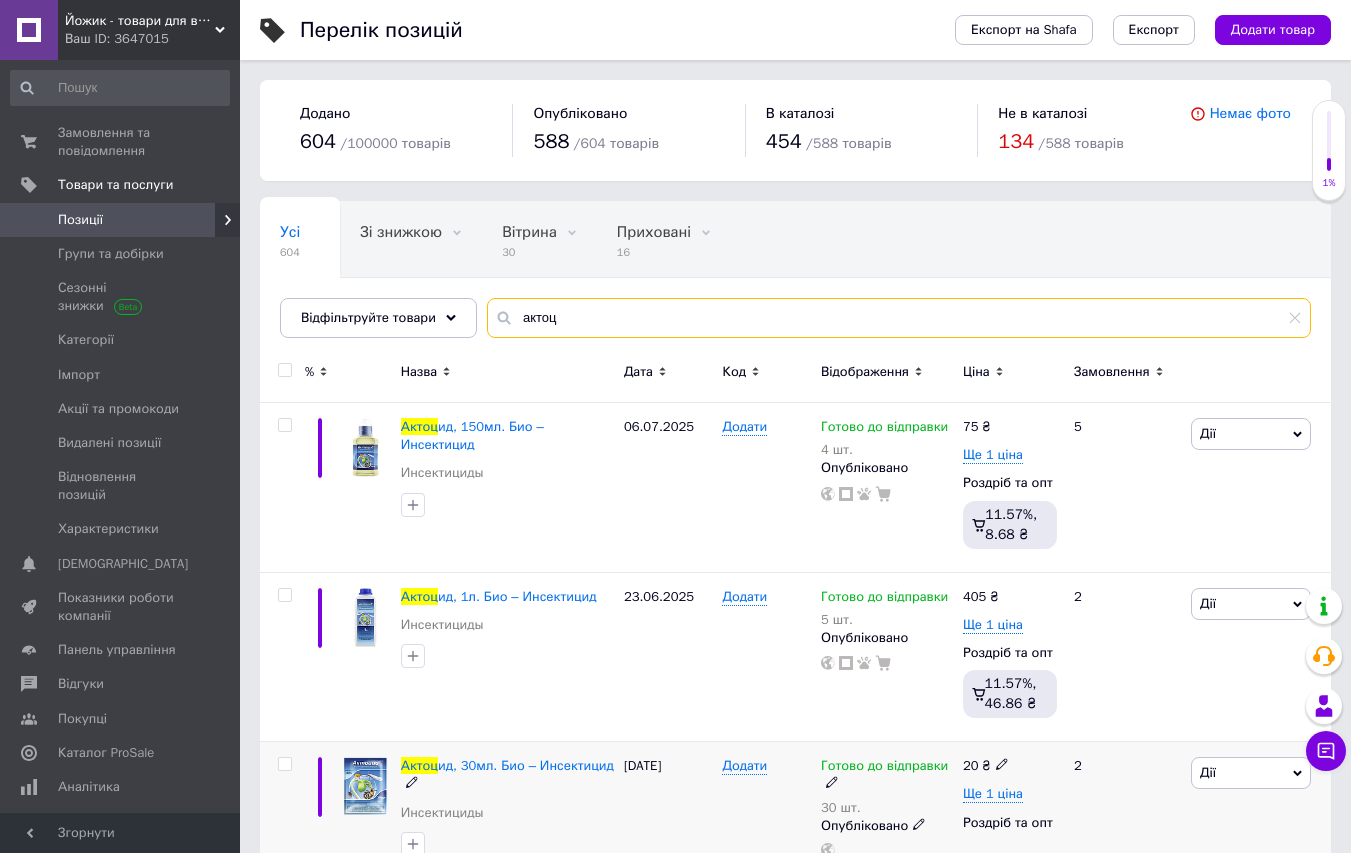 type on "актоц" 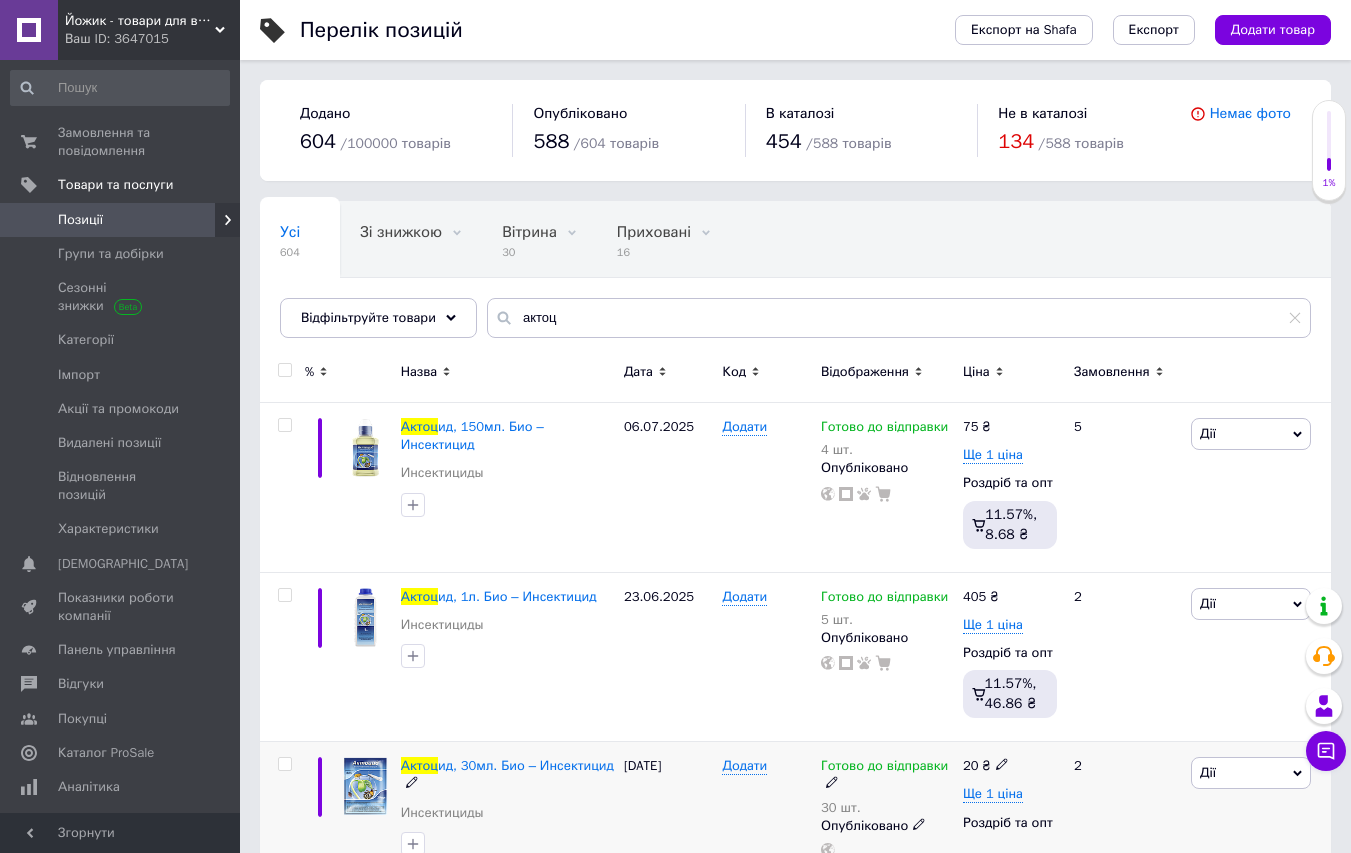click 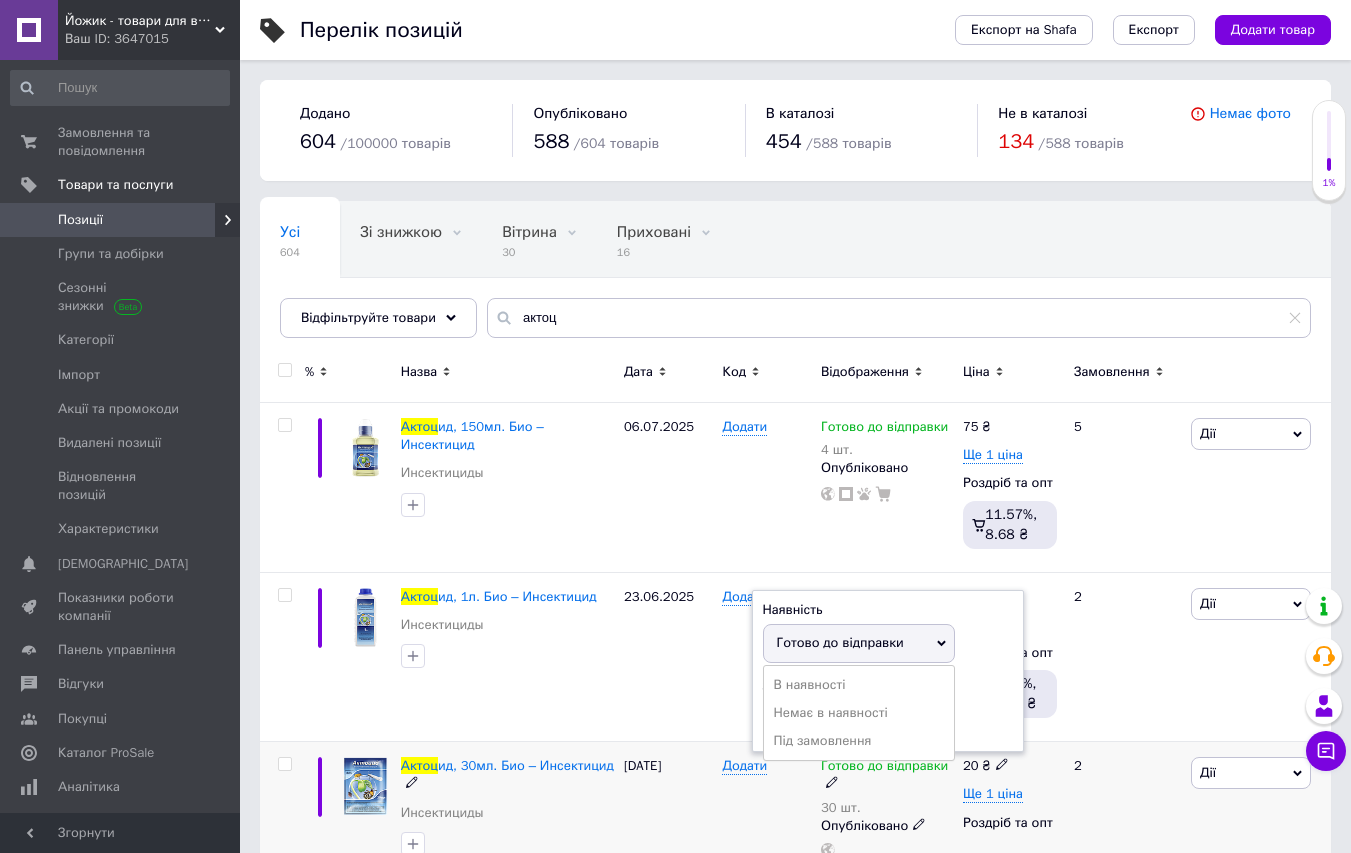 click on "Залишки 30 шт." at bounding box center [888, 709] 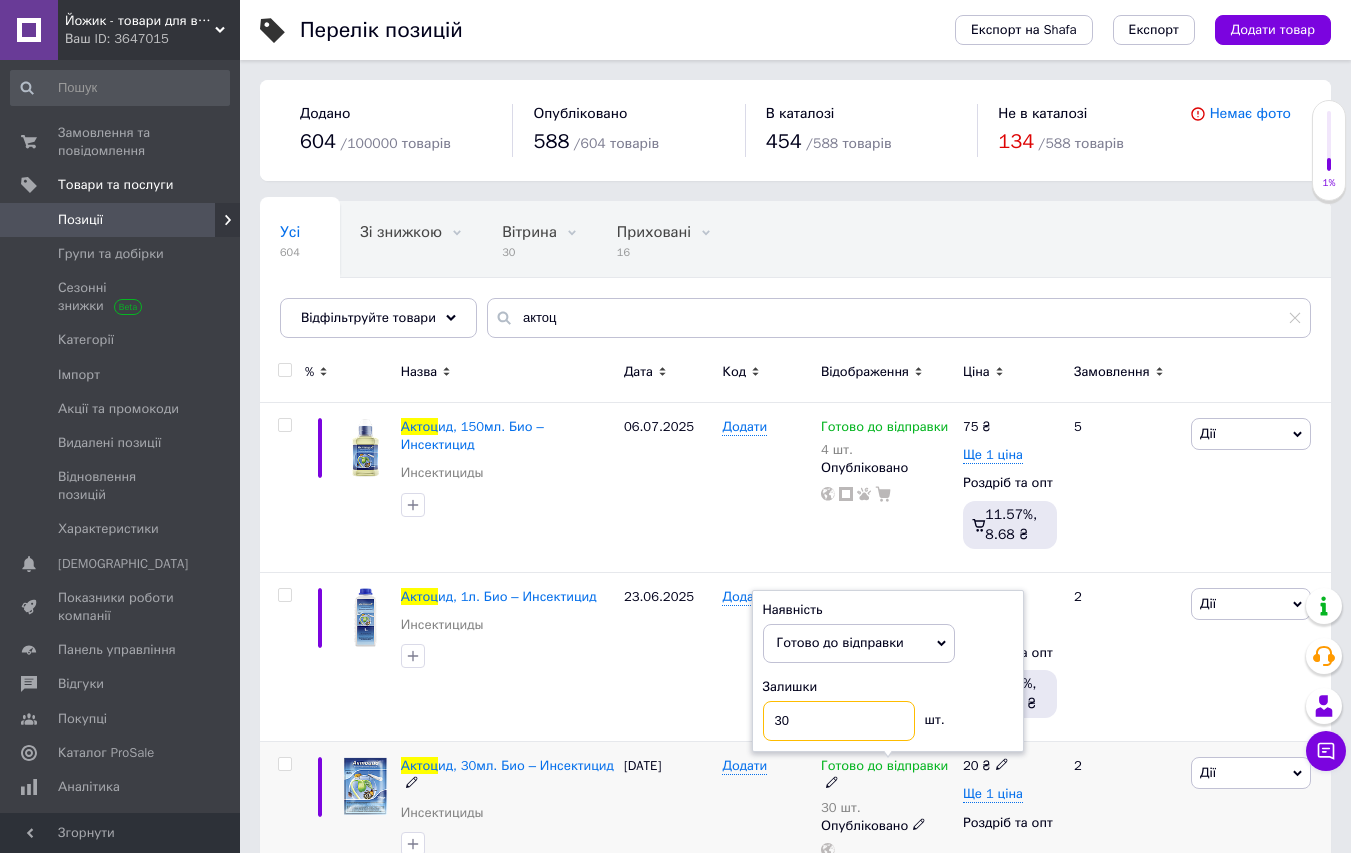 click on "30" at bounding box center (839, 721) 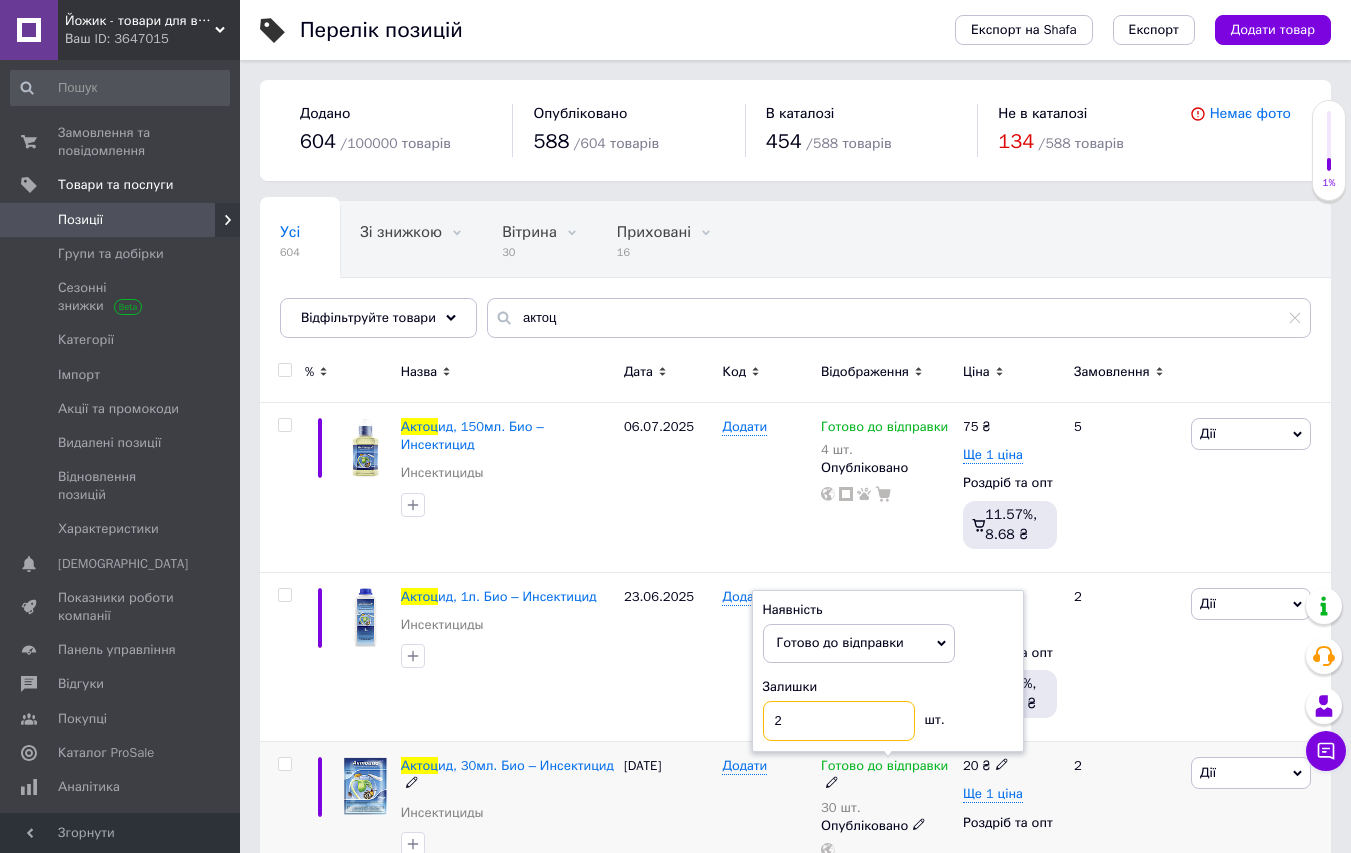 type on "20" 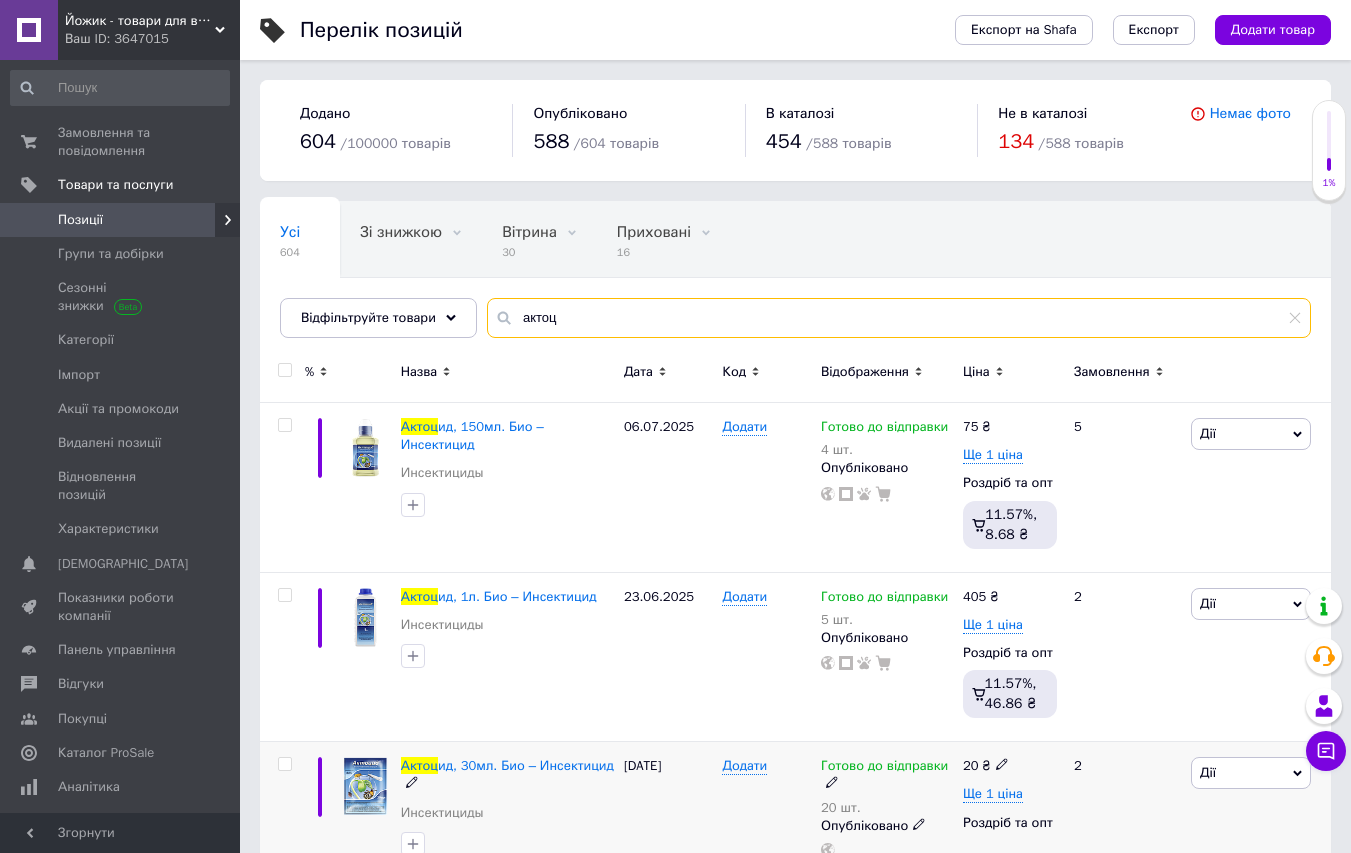 click on "актоц" at bounding box center [899, 318] 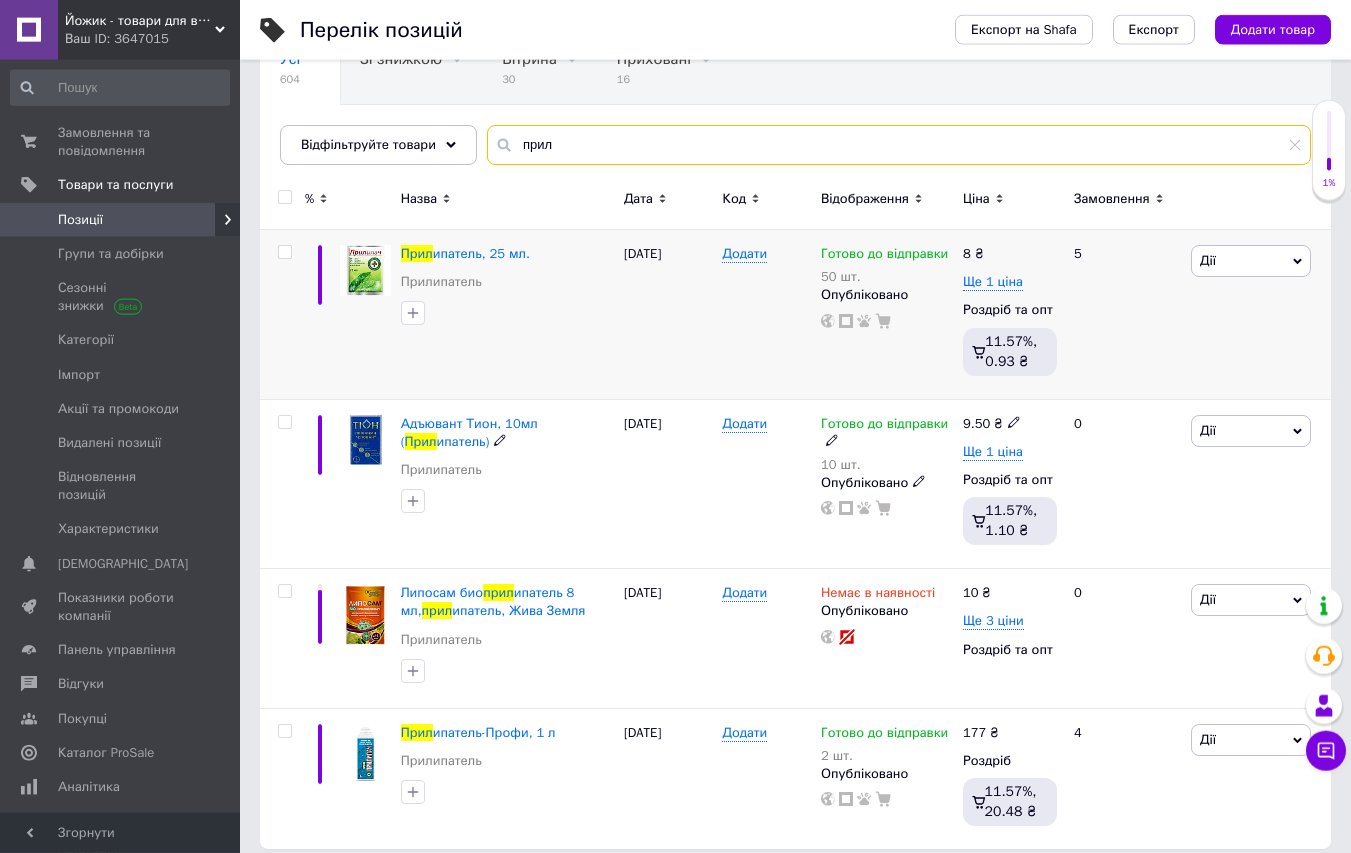 scroll, scrollTop: 189, scrollLeft: 0, axis: vertical 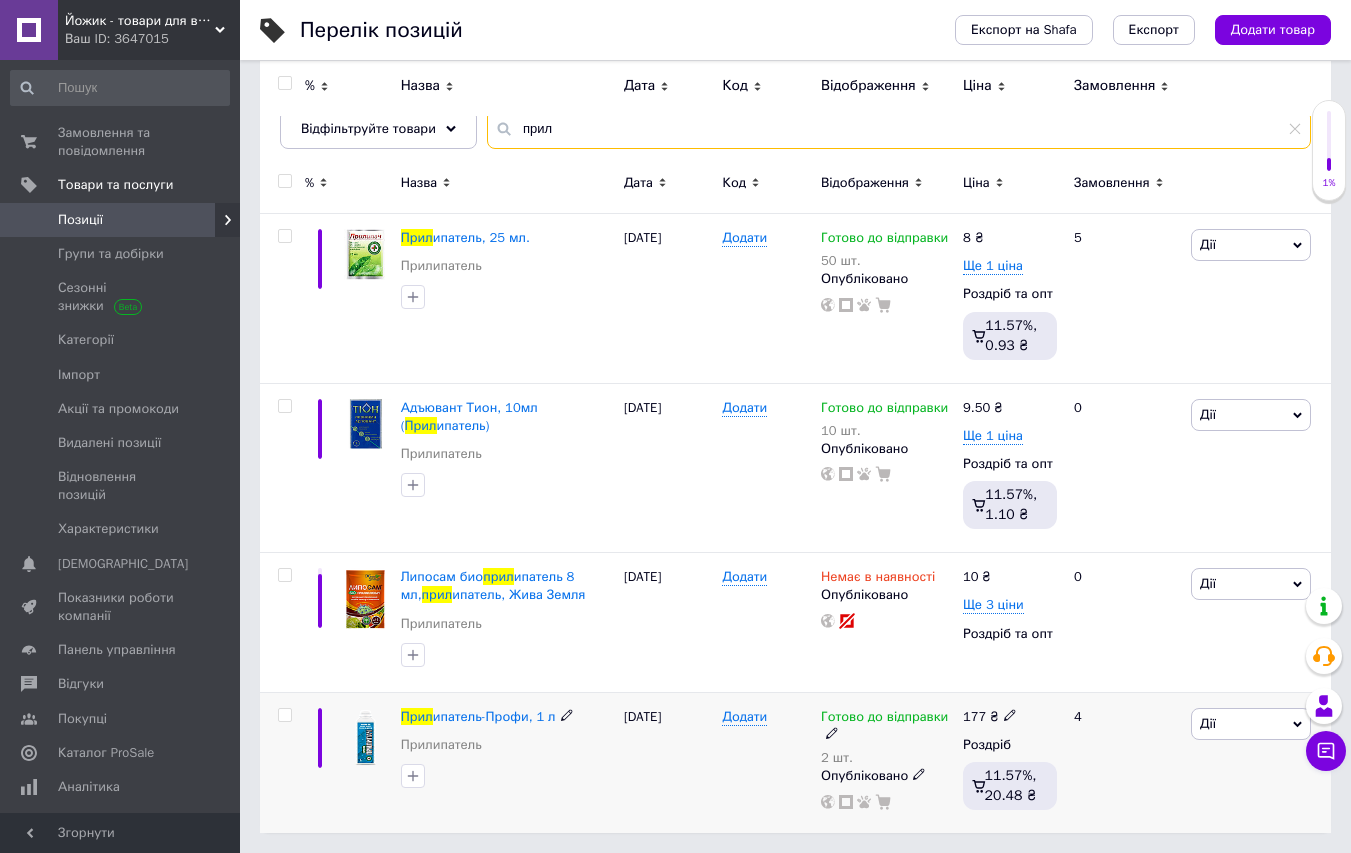 type on "прил" 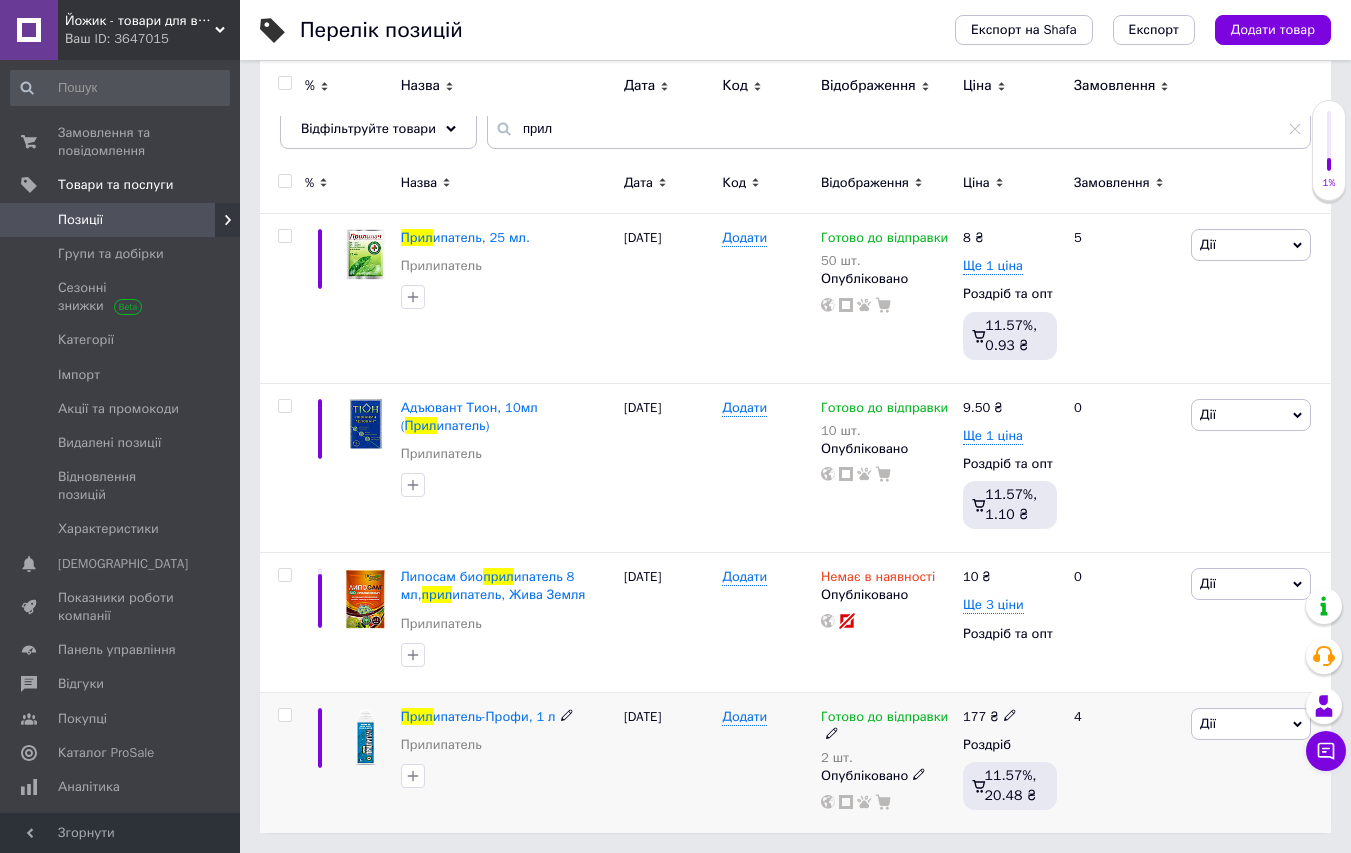 click on "Готово до відправки" at bounding box center (884, 719) 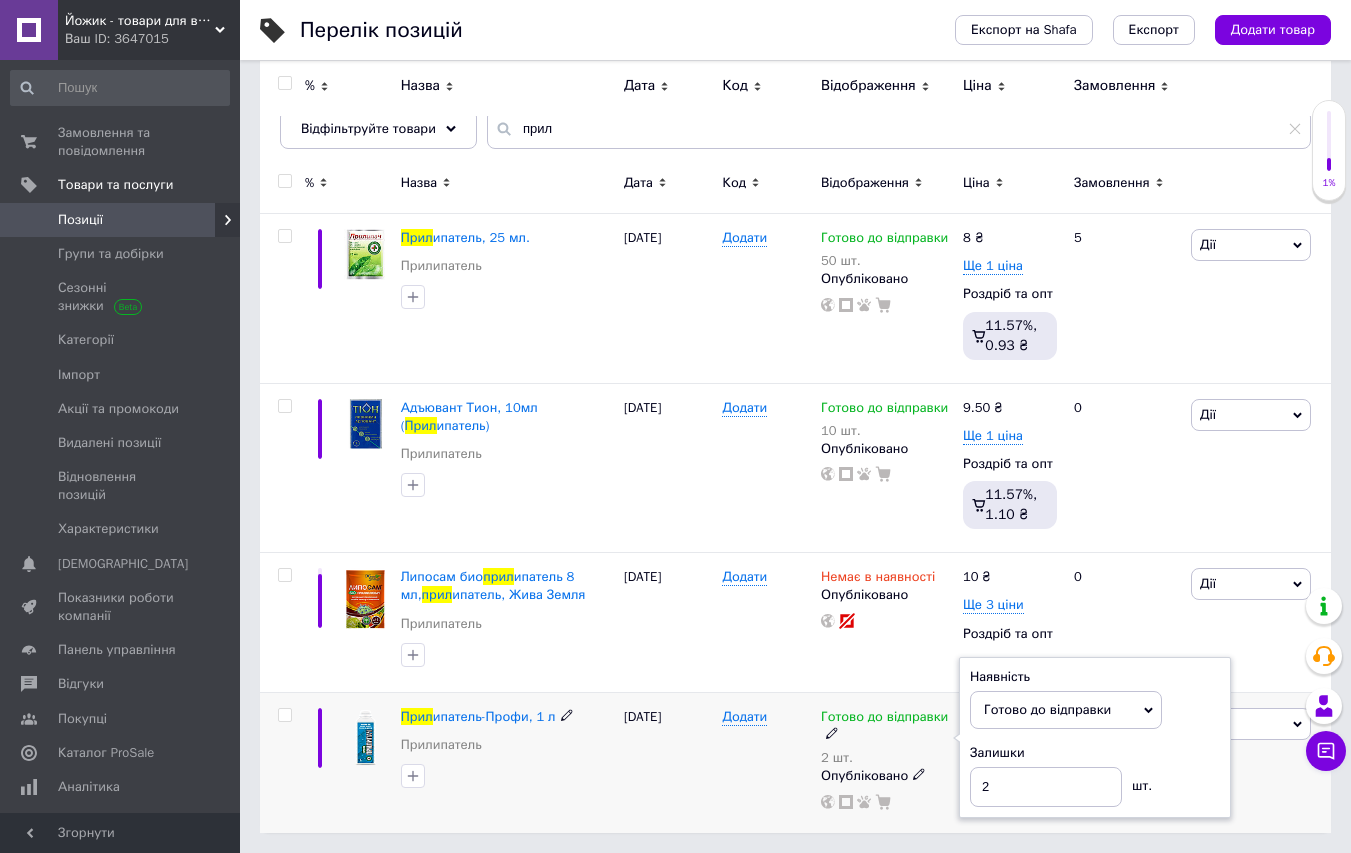 click on "Наявність [PERSON_NAME] до відправки В наявності Немає в наявності Під замовлення Залишки 2 шт." at bounding box center (1095, 738) 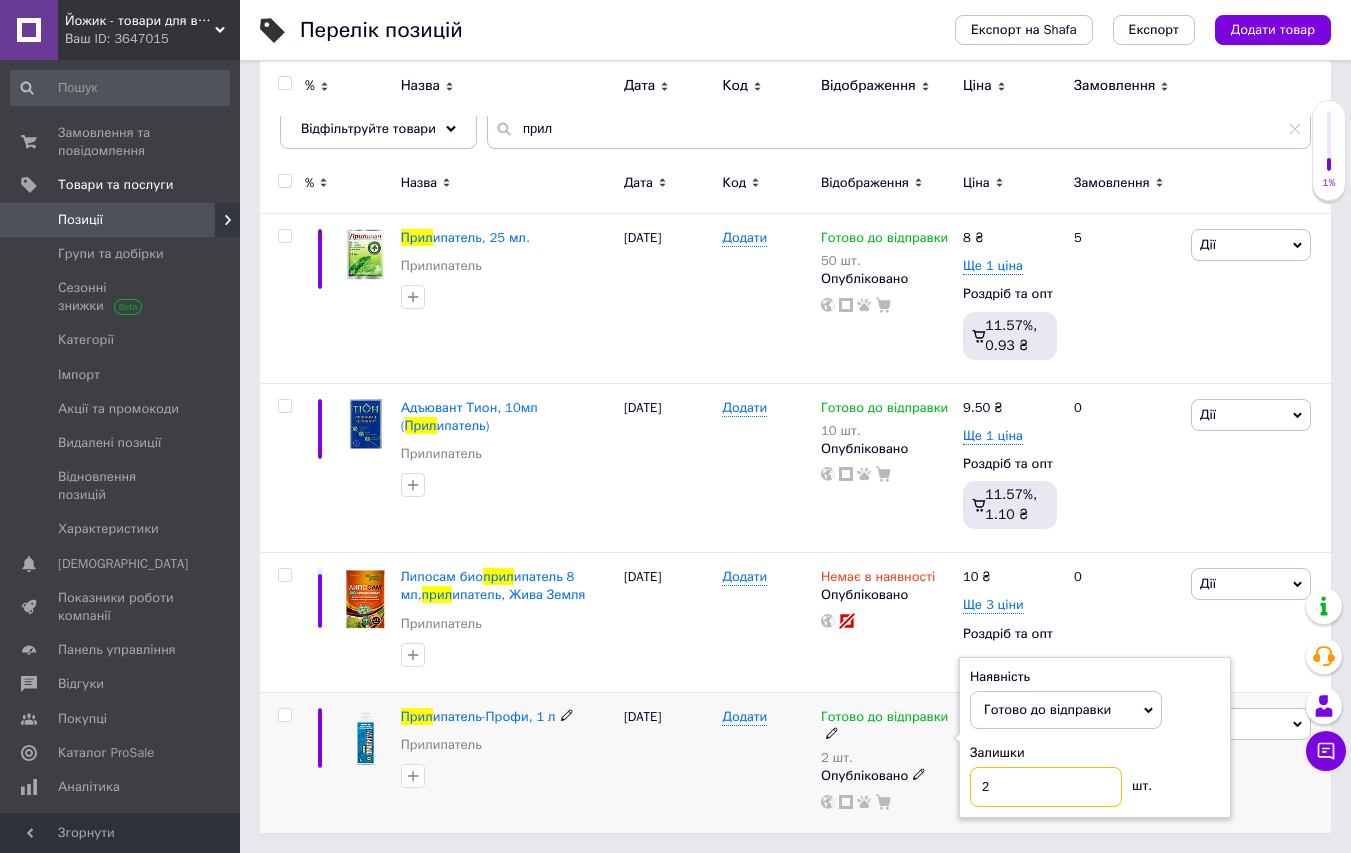 click on "2" at bounding box center (1046, 787) 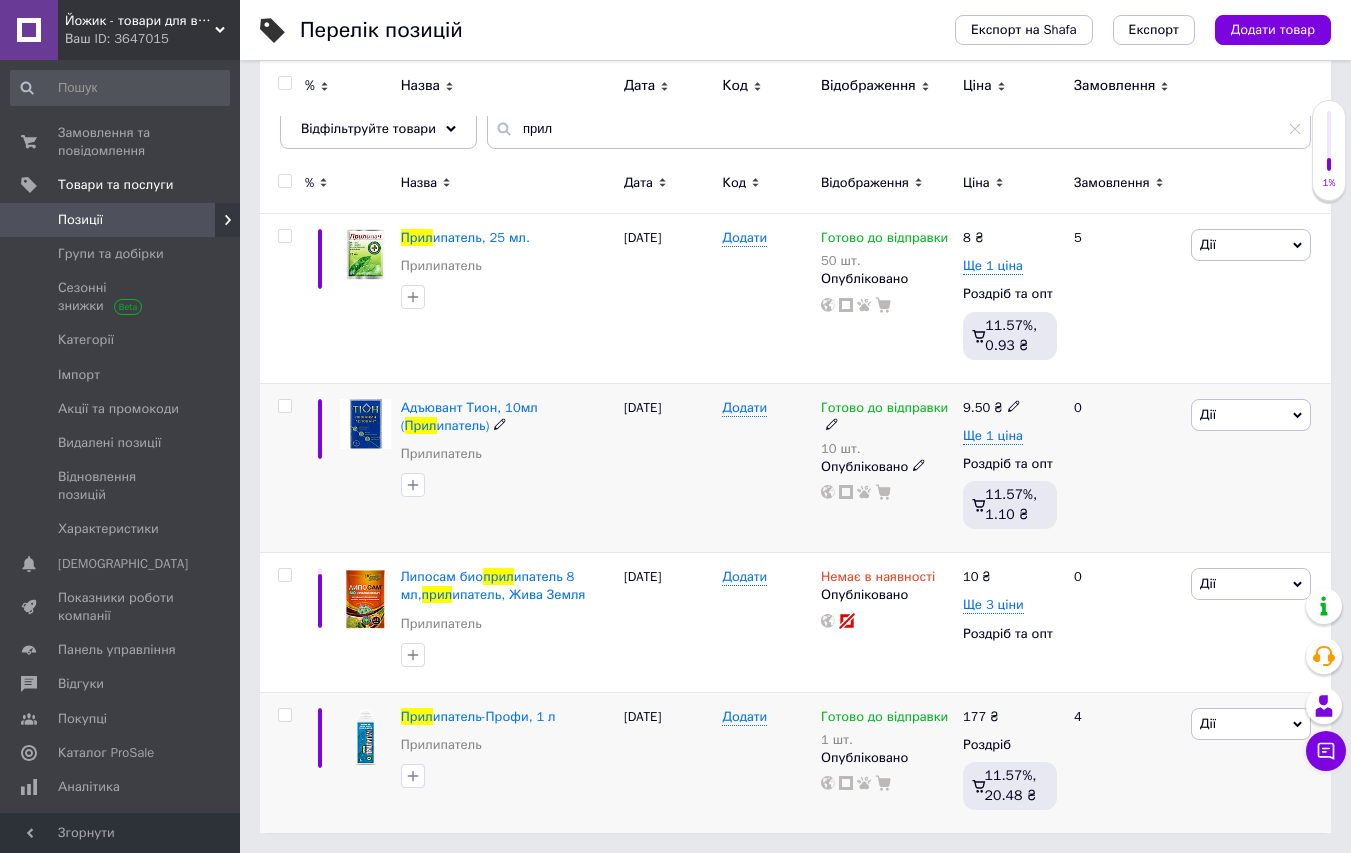 scroll, scrollTop: 0, scrollLeft: 0, axis: both 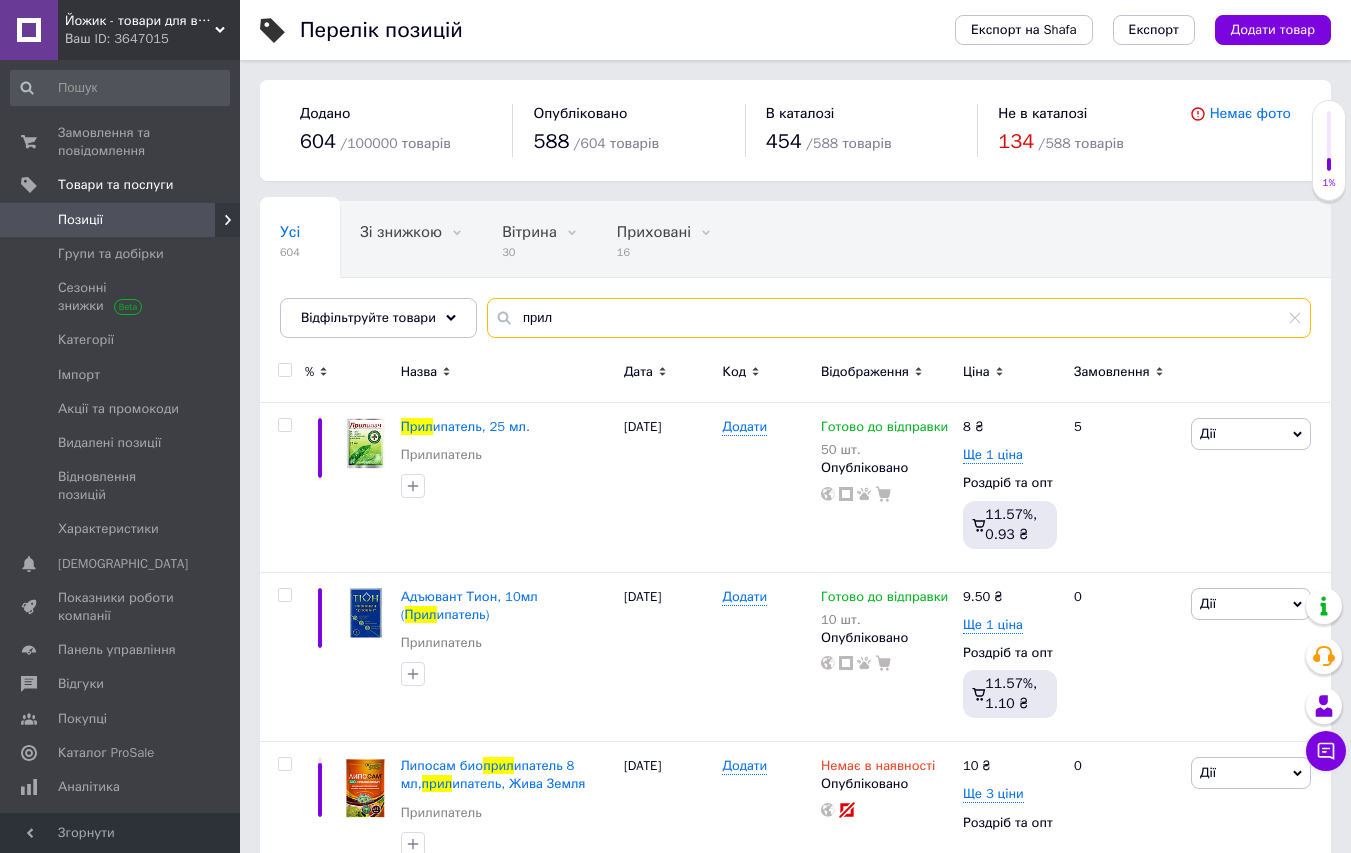 click on "прил" at bounding box center (899, 318) 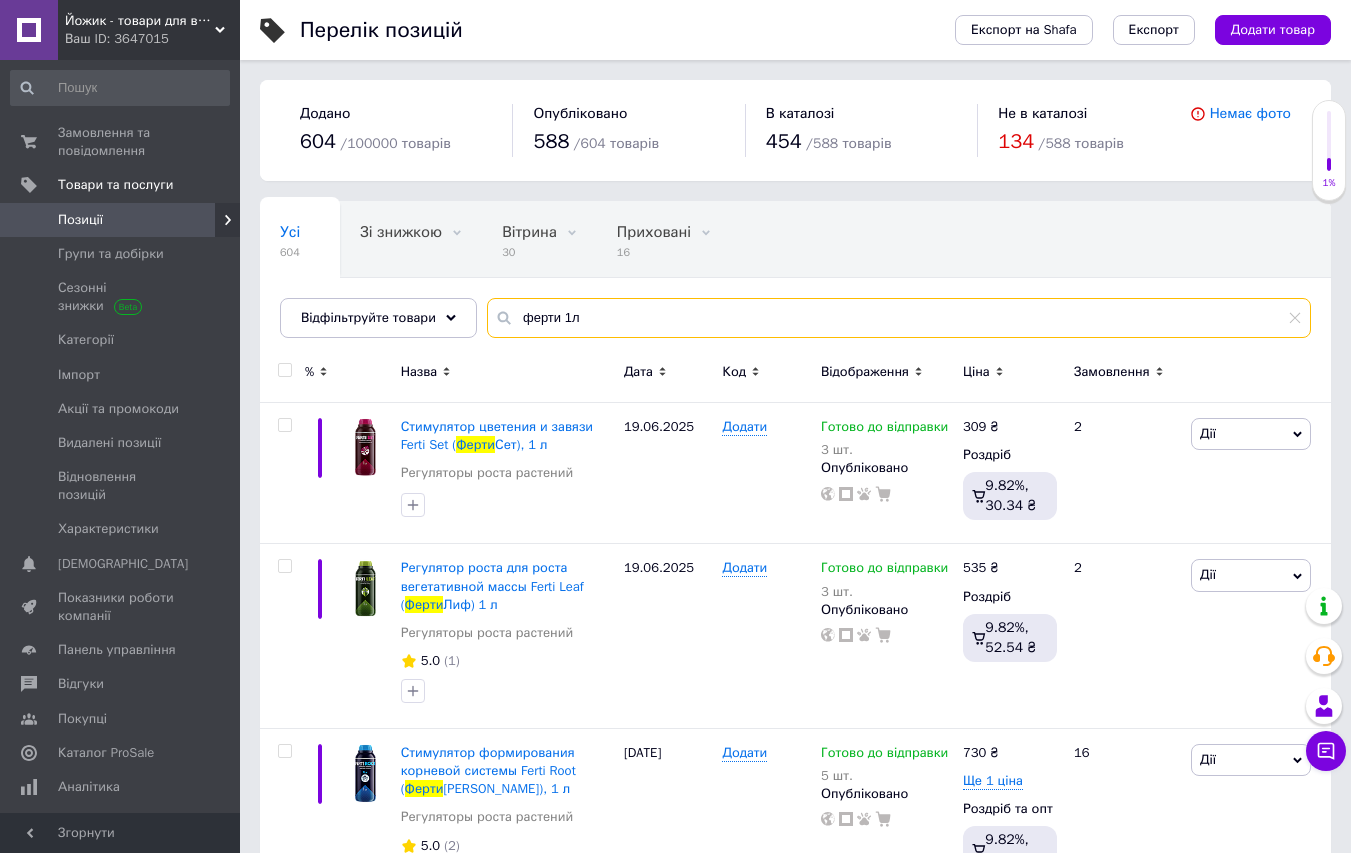 click on "ферти 1л" at bounding box center (899, 318) 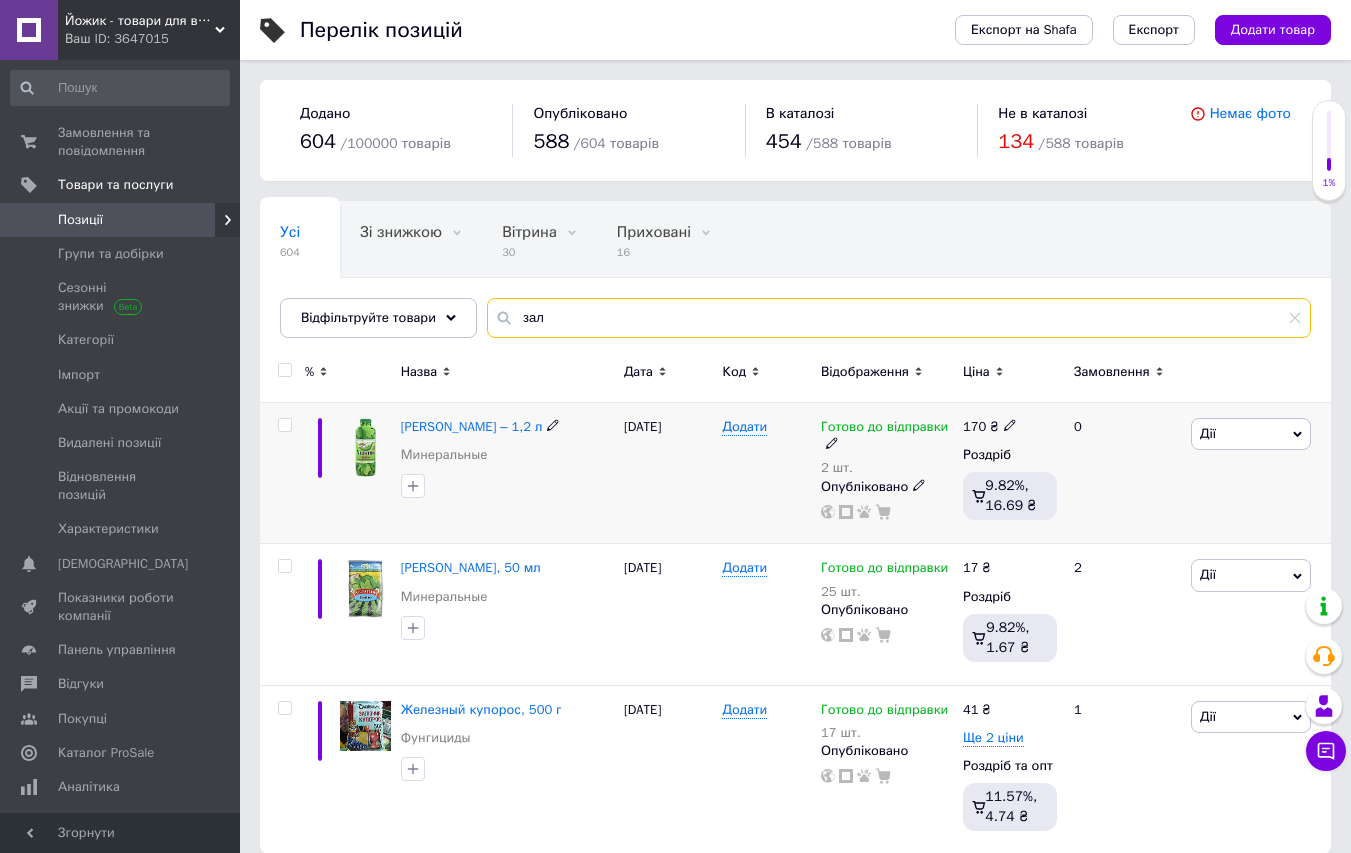 type on "зал" 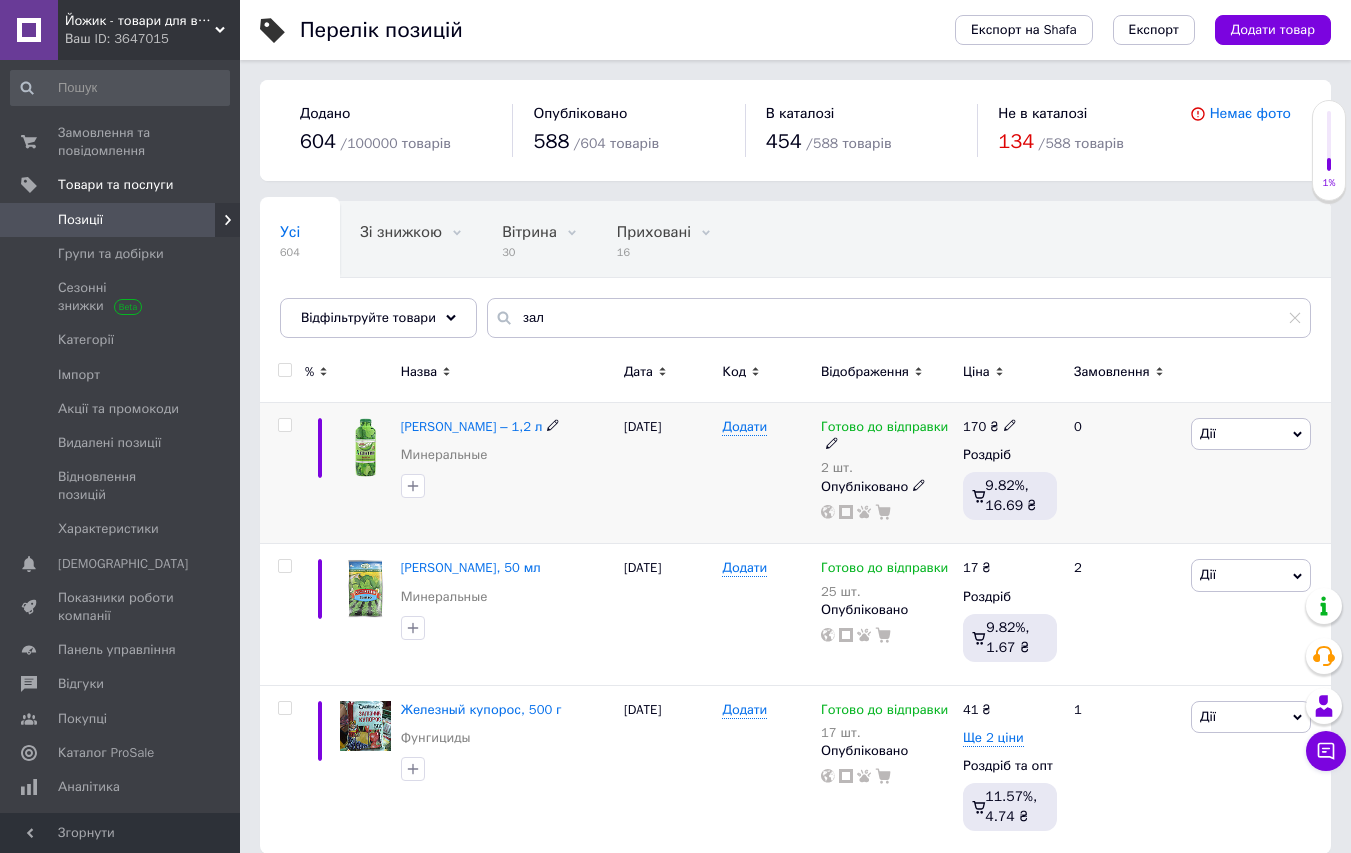 click 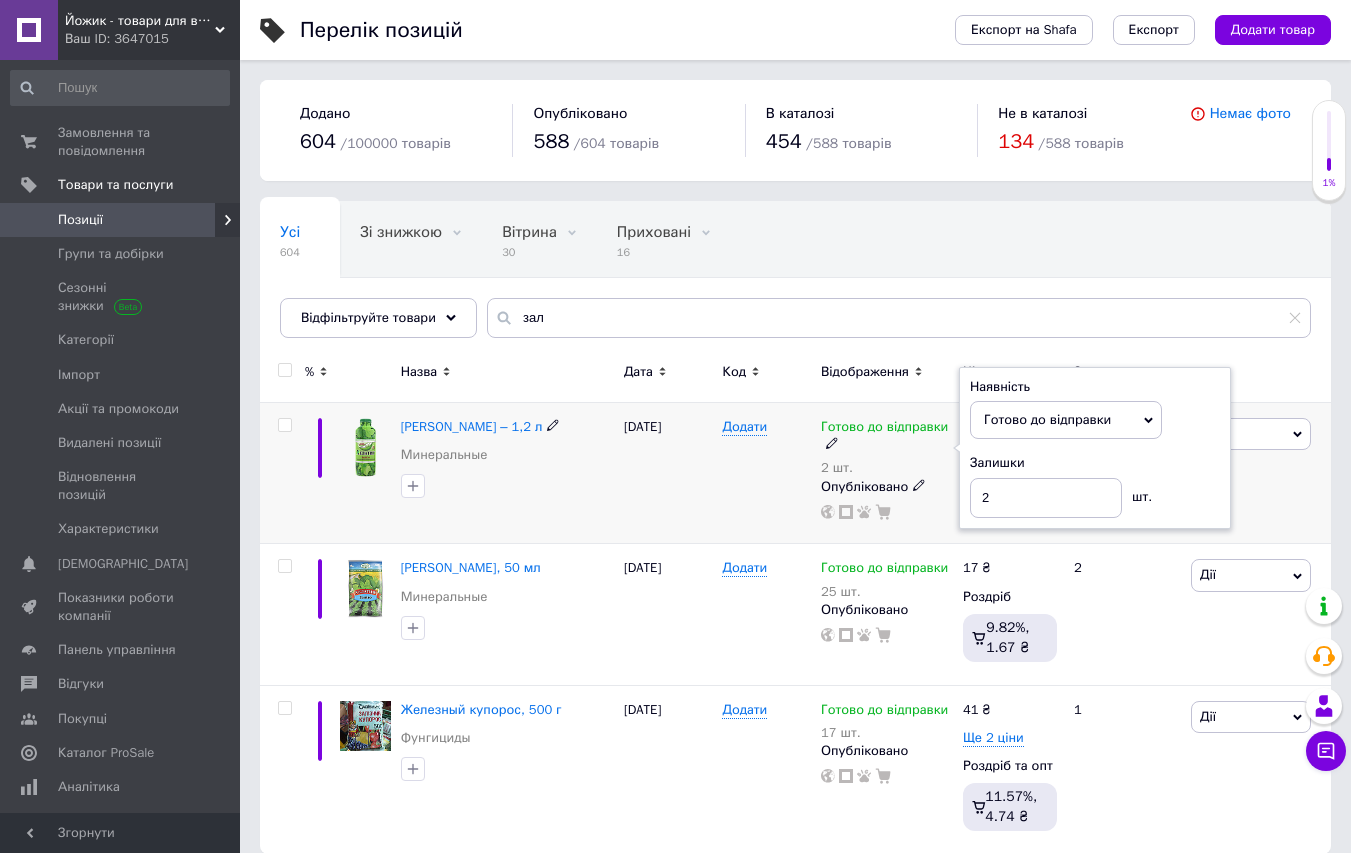 click on "Залишки" at bounding box center (1095, 463) 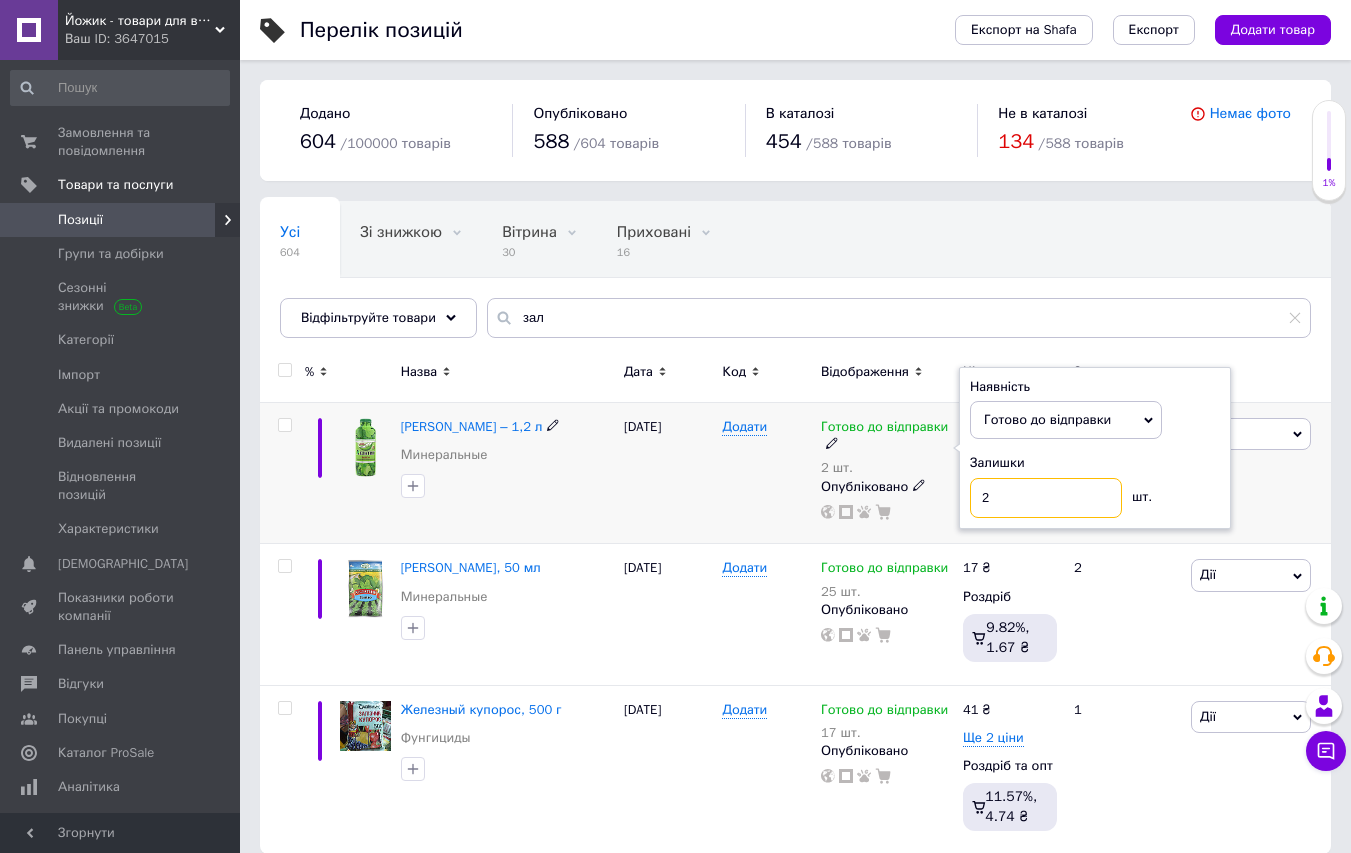click on "2" at bounding box center (1046, 498) 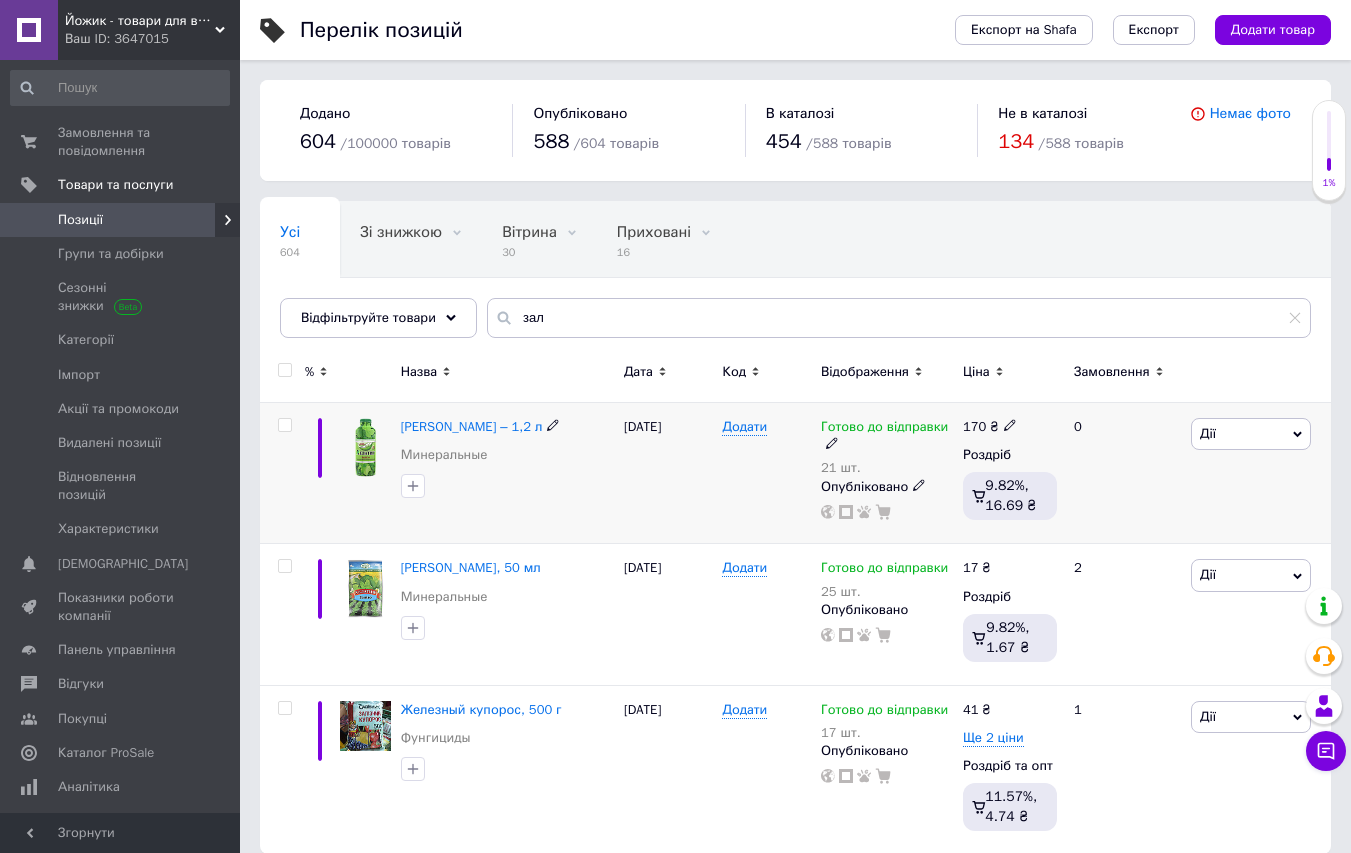 click on "Готово до відправки" at bounding box center (884, 429) 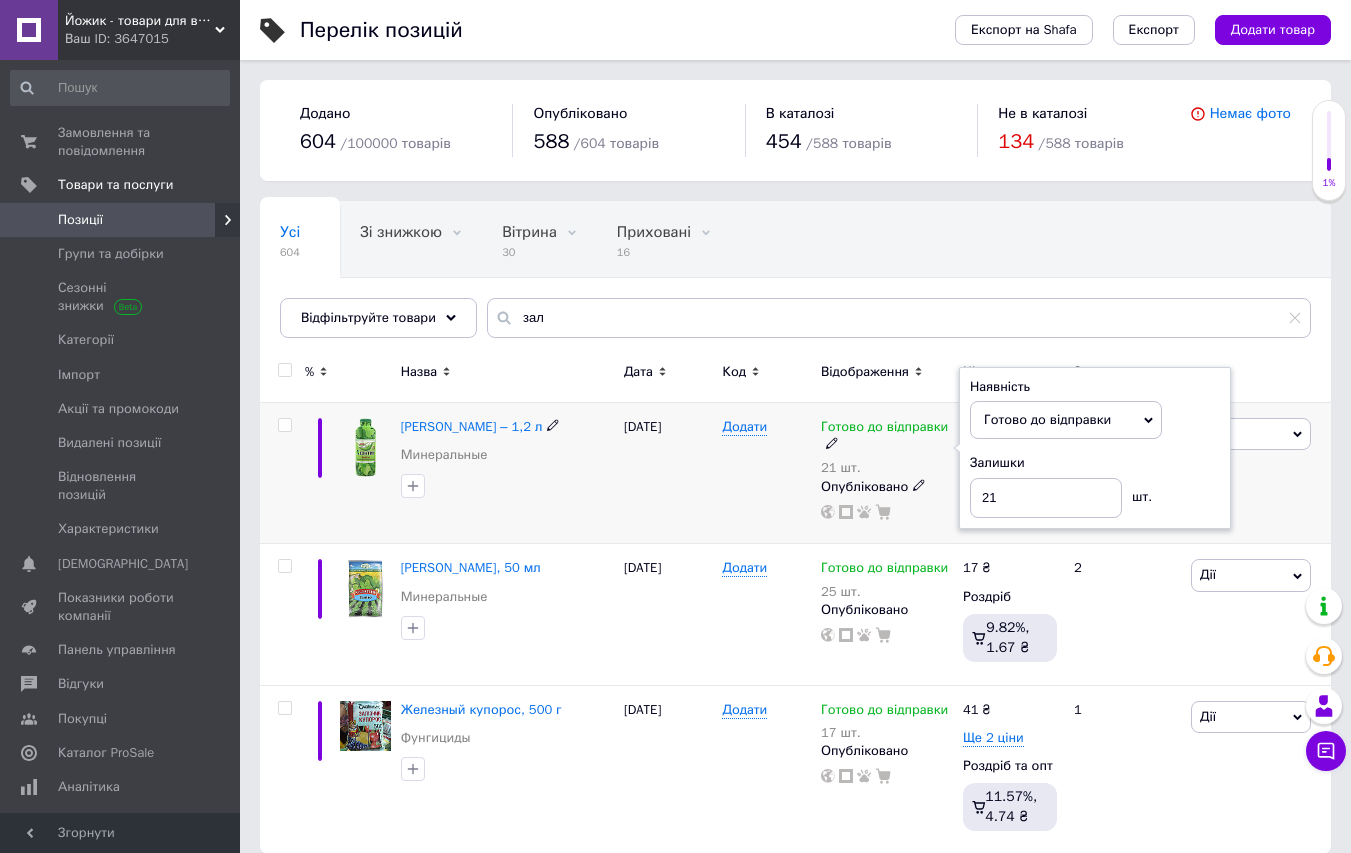 click on "Залишки" at bounding box center (1095, 463) 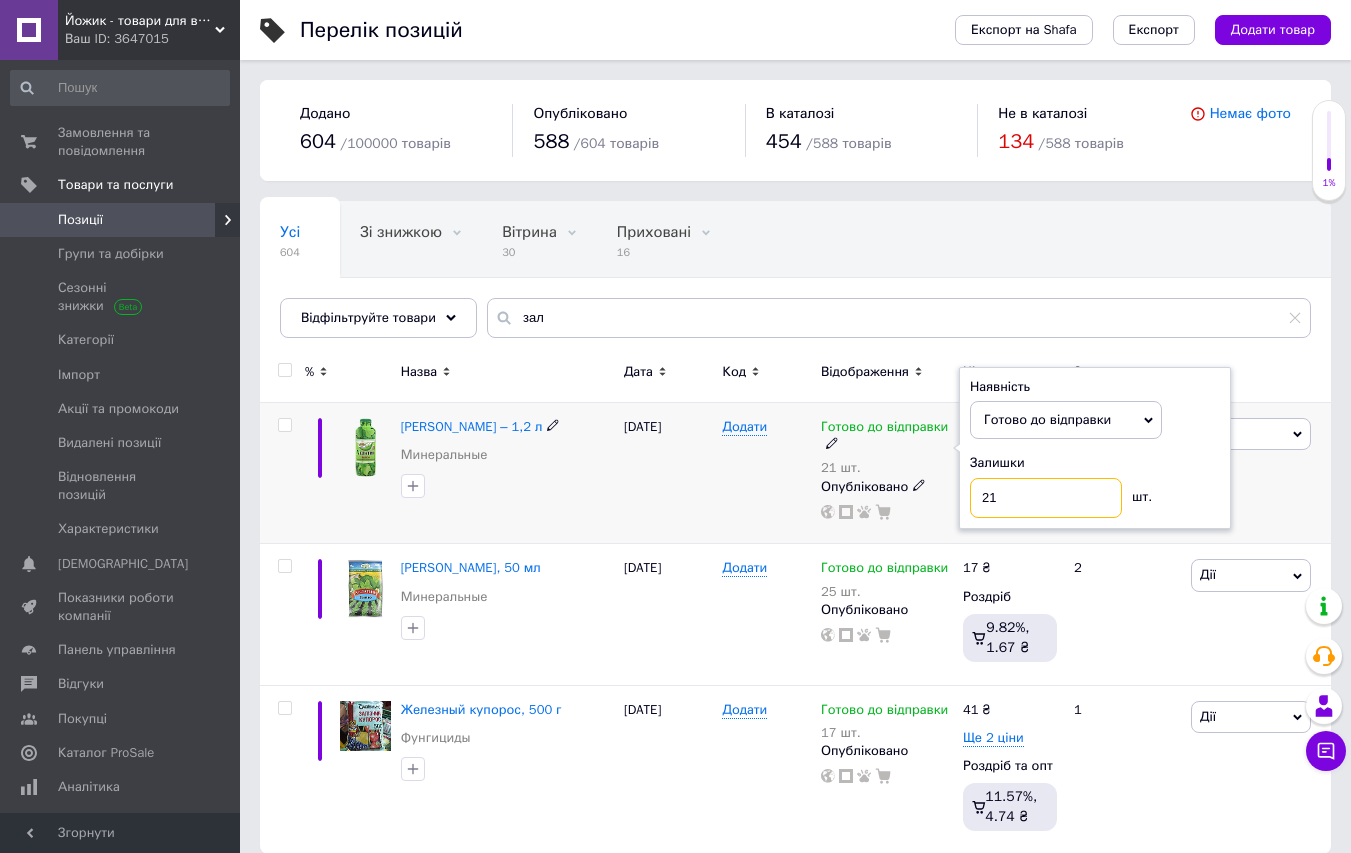 click on "21" at bounding box center [1046, 498] 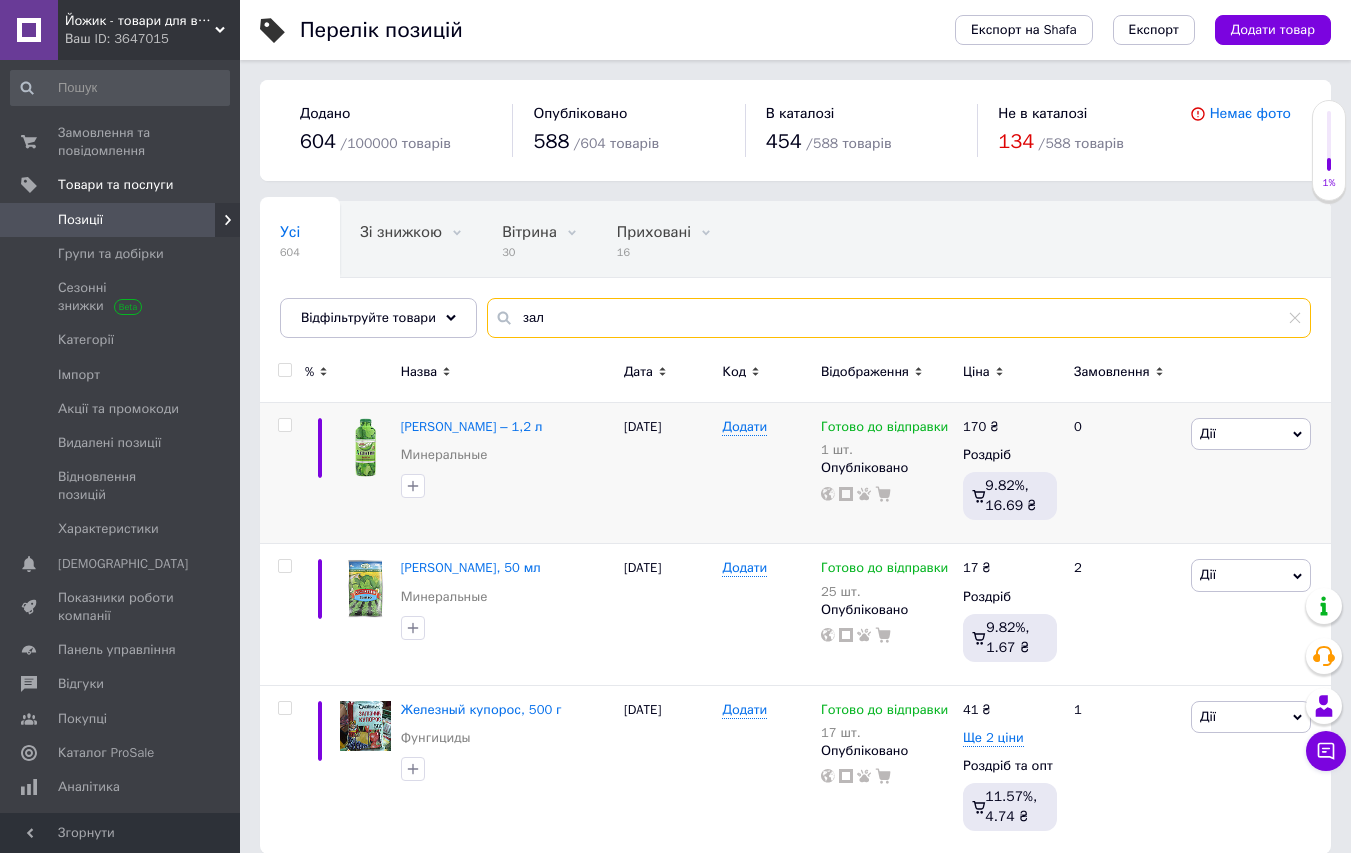 click on "зал" at bounding box center [899, 318] 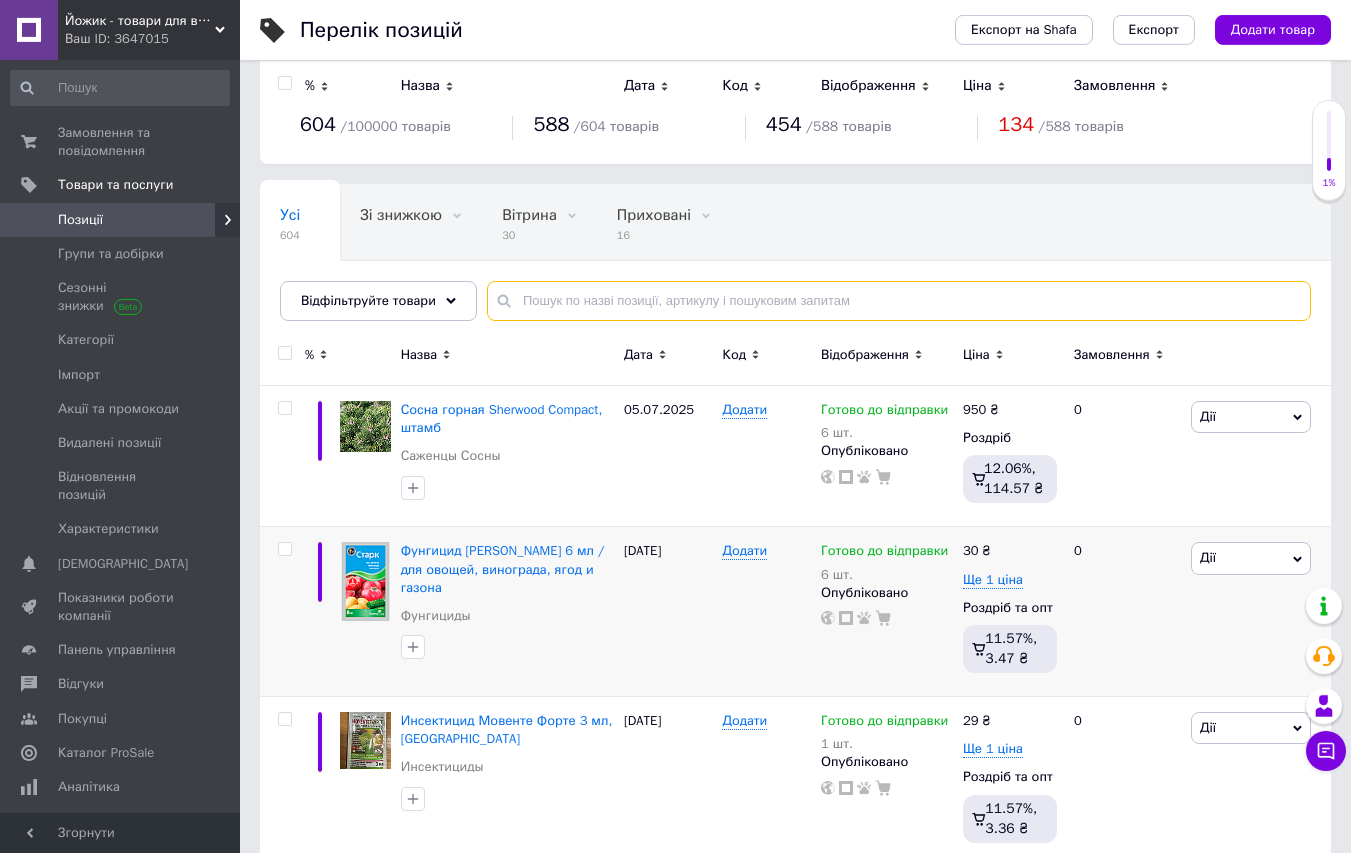 scroll, scrollTop: 0, scrollLeft: 0, axis: both 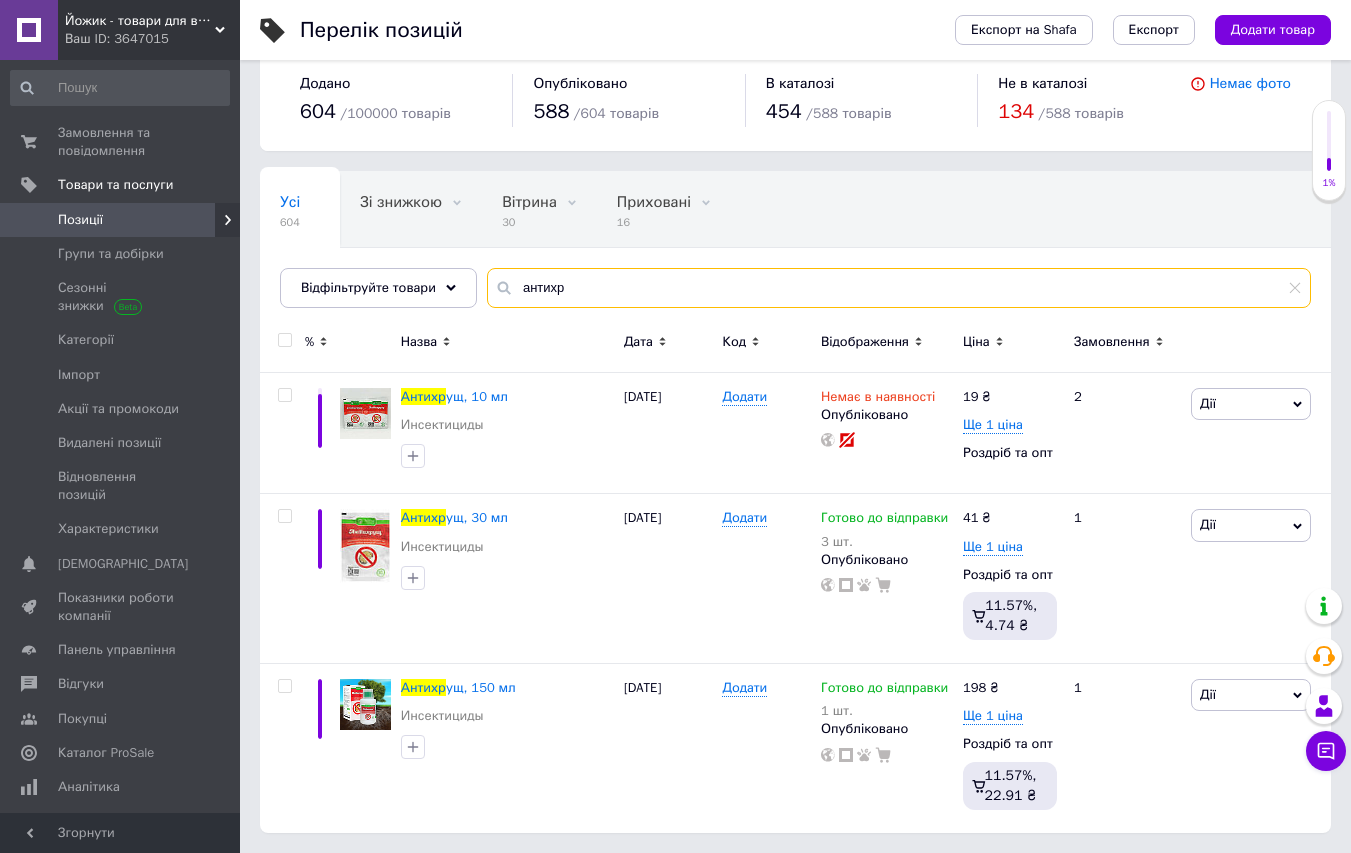 type on "антихр" 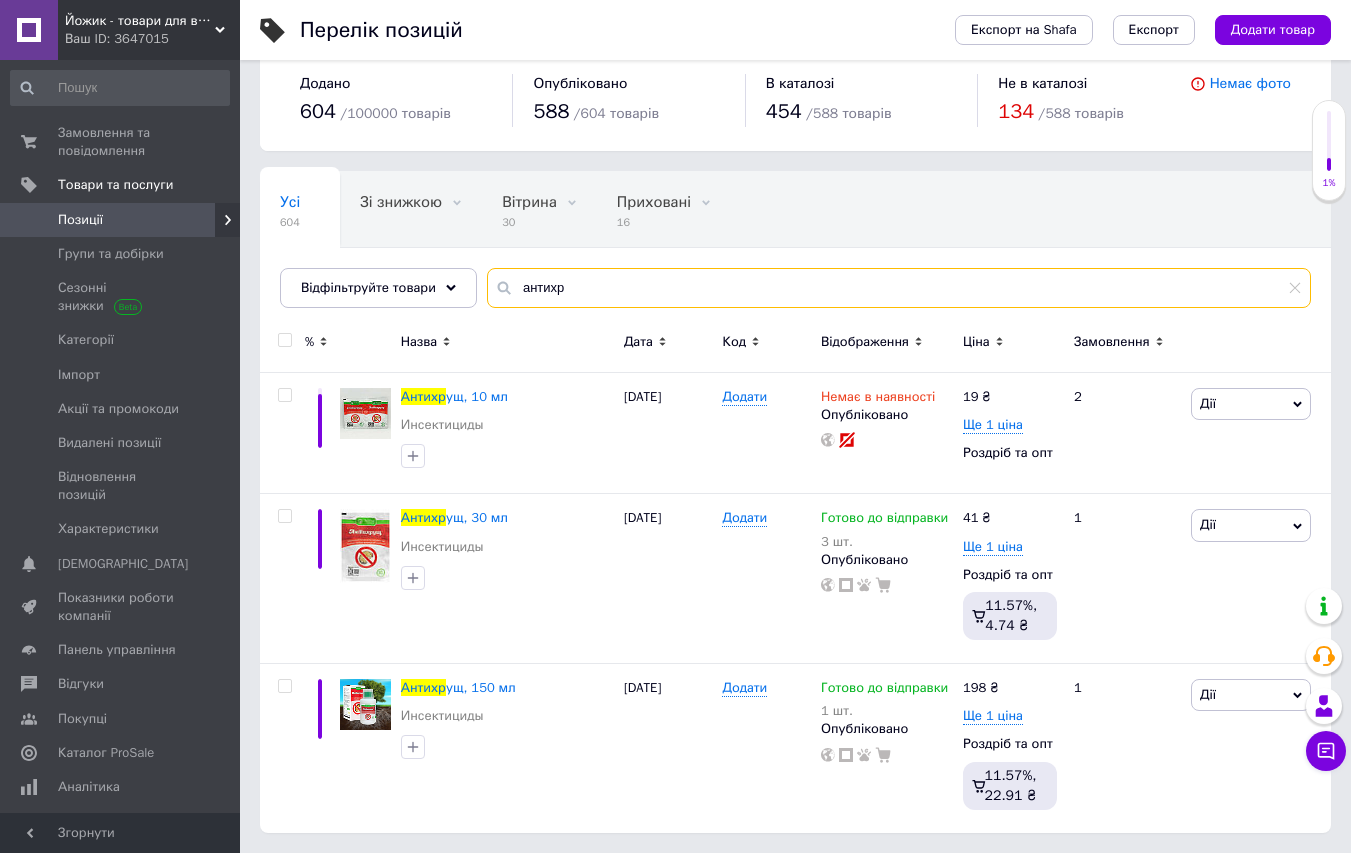 click on "антихр" at bounding box center [899, 288] 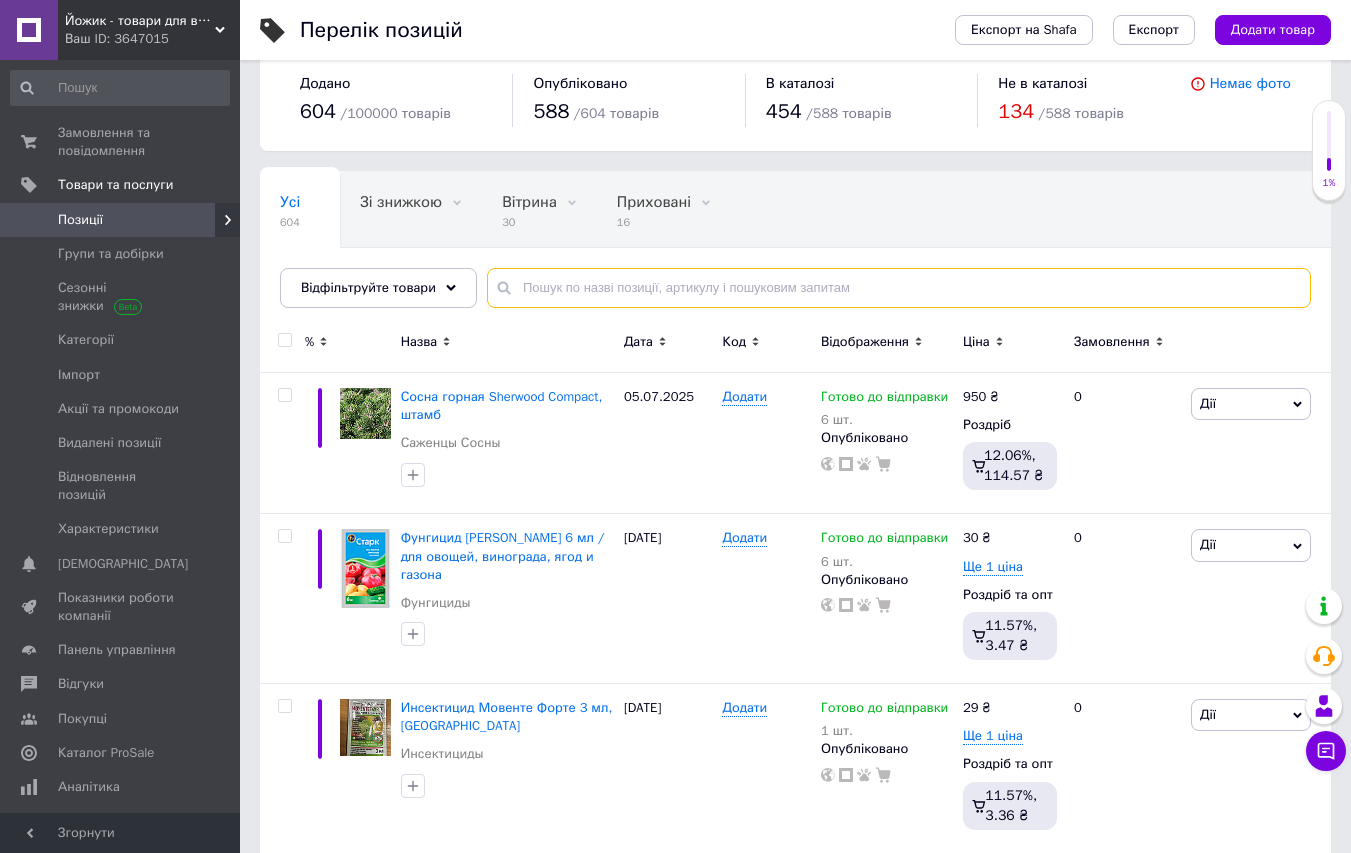 type 